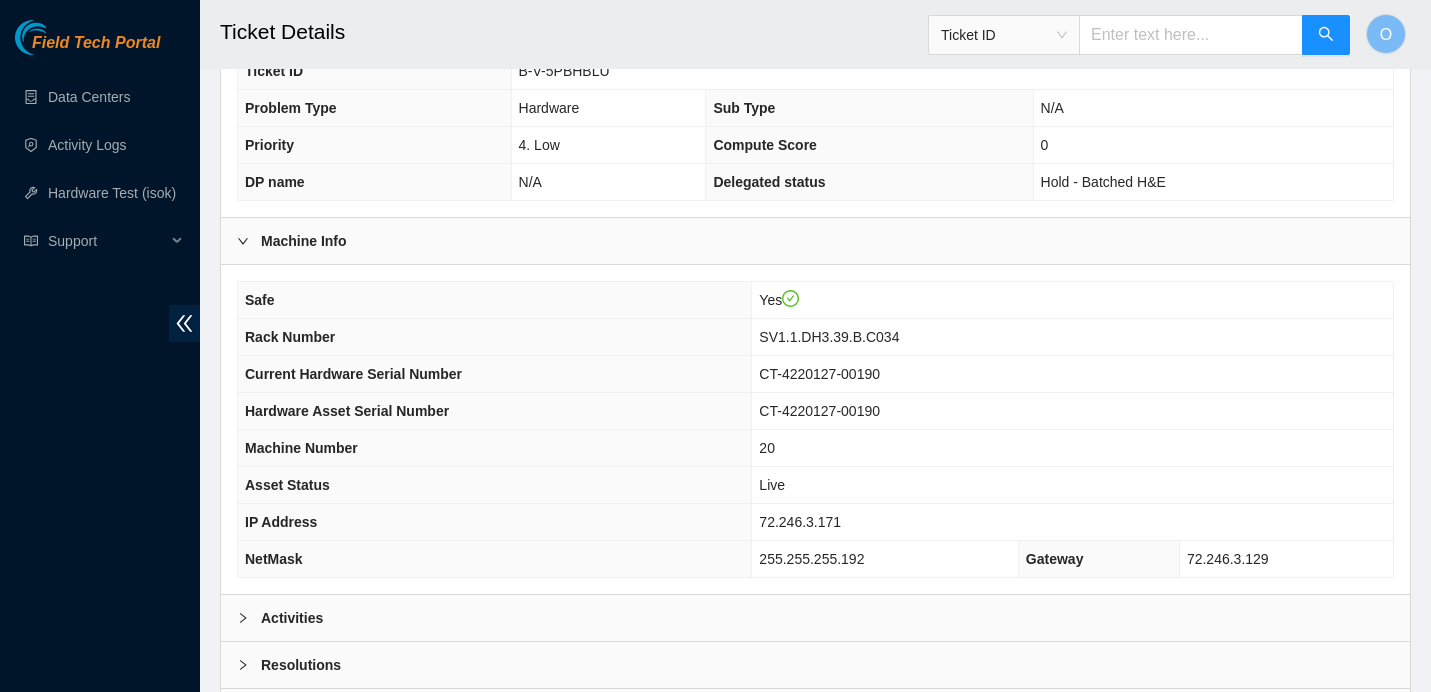 scroll, scrollTop: 537, scrollLeft: 0, axis: vertical 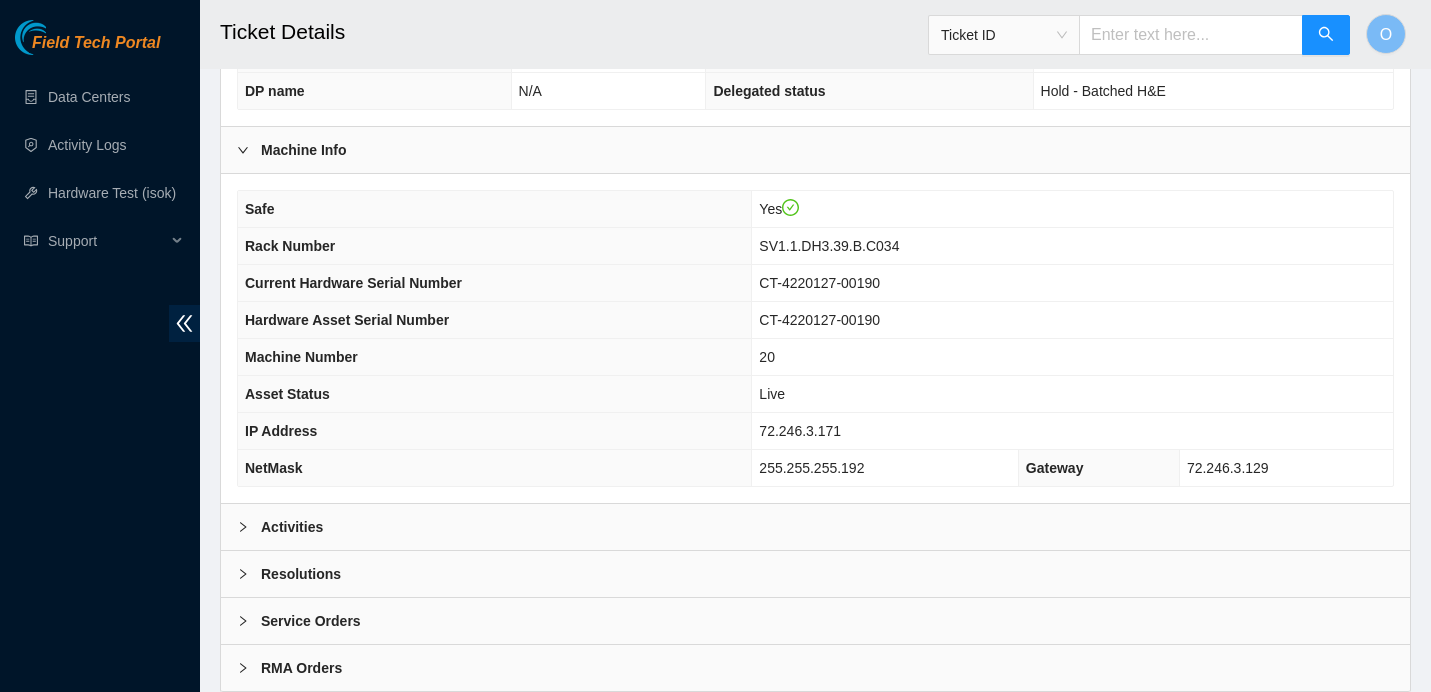 click on "Activities" at bounding box center [815, 527] 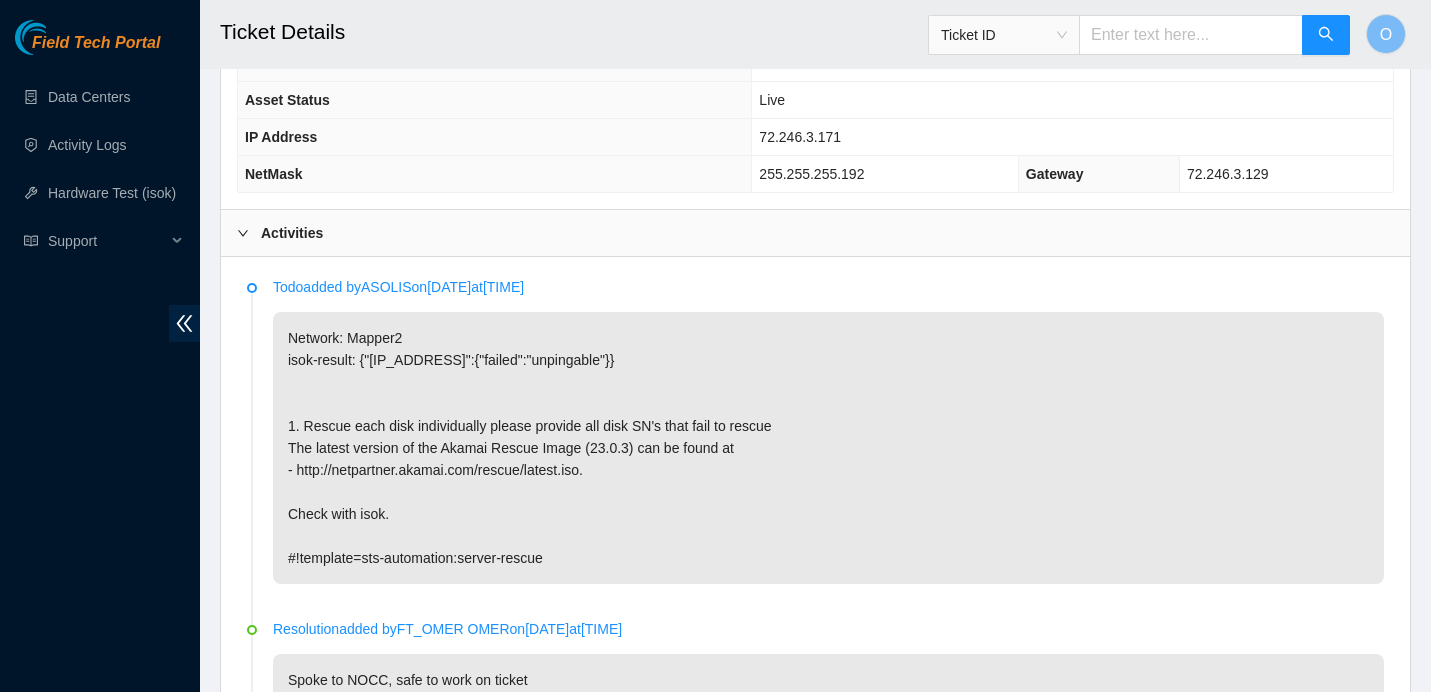 scroll, scrollTop: 833, scrollLeft: 0, axis: vertical 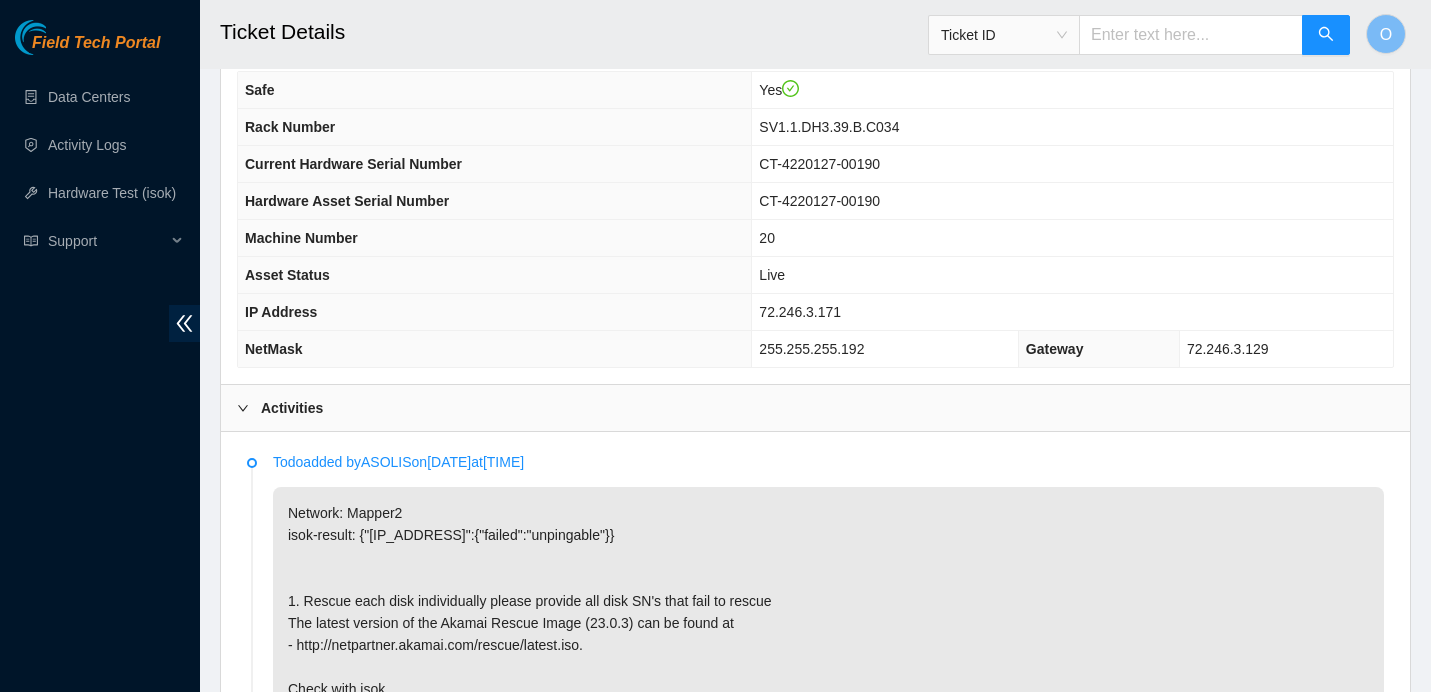 click on "72.246.3.171" at bounding box center (800, 312) 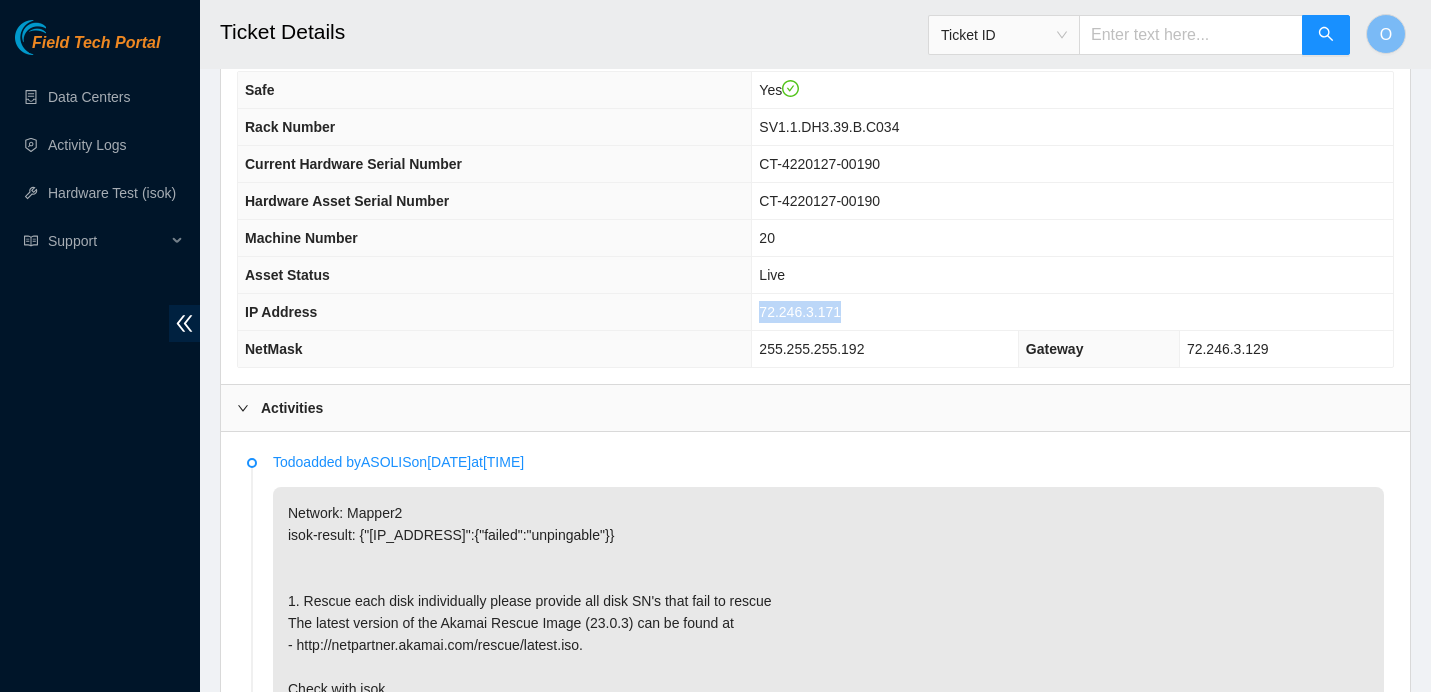 click on "72.246.3.171" at bounding box center (800, 312) 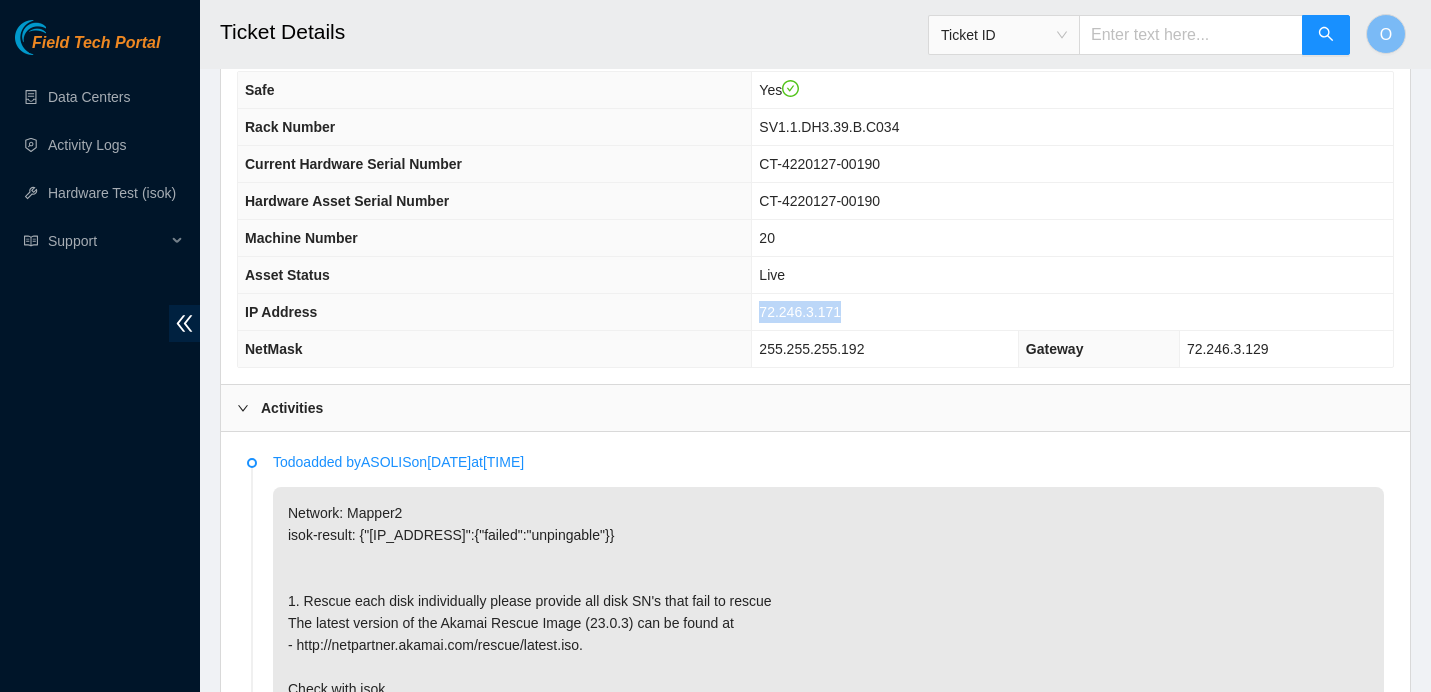 copy on "72.246.3.171" 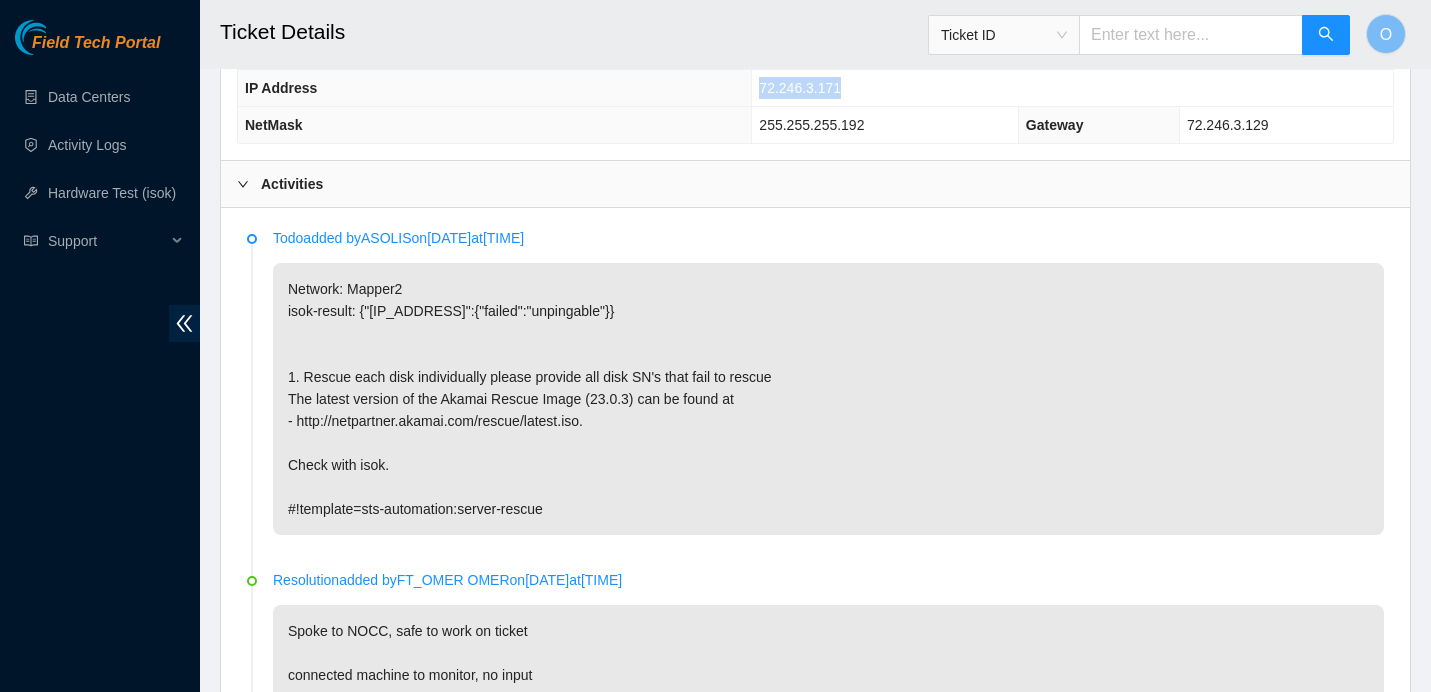 scroll, scrollTop: 873, scrollLeft: 0, axis: vertical 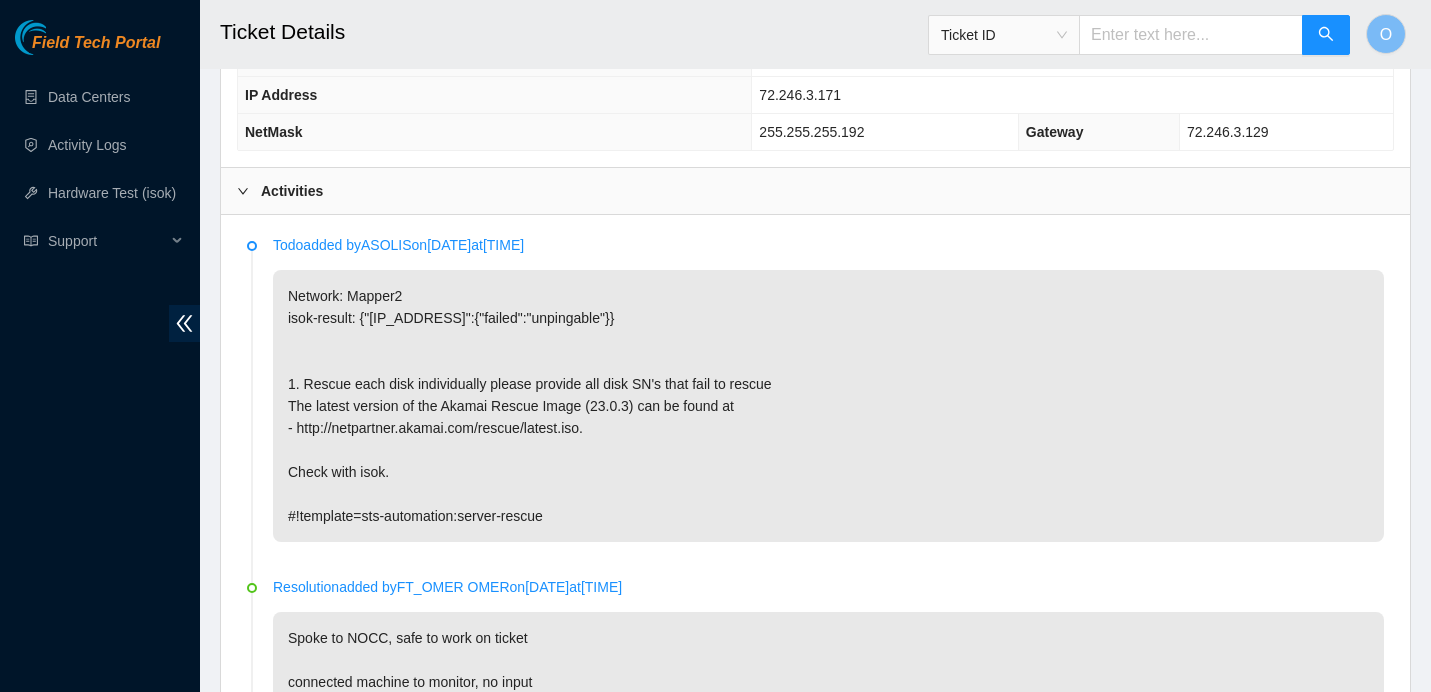 click on "Activities" at bounding box center [292, 191] 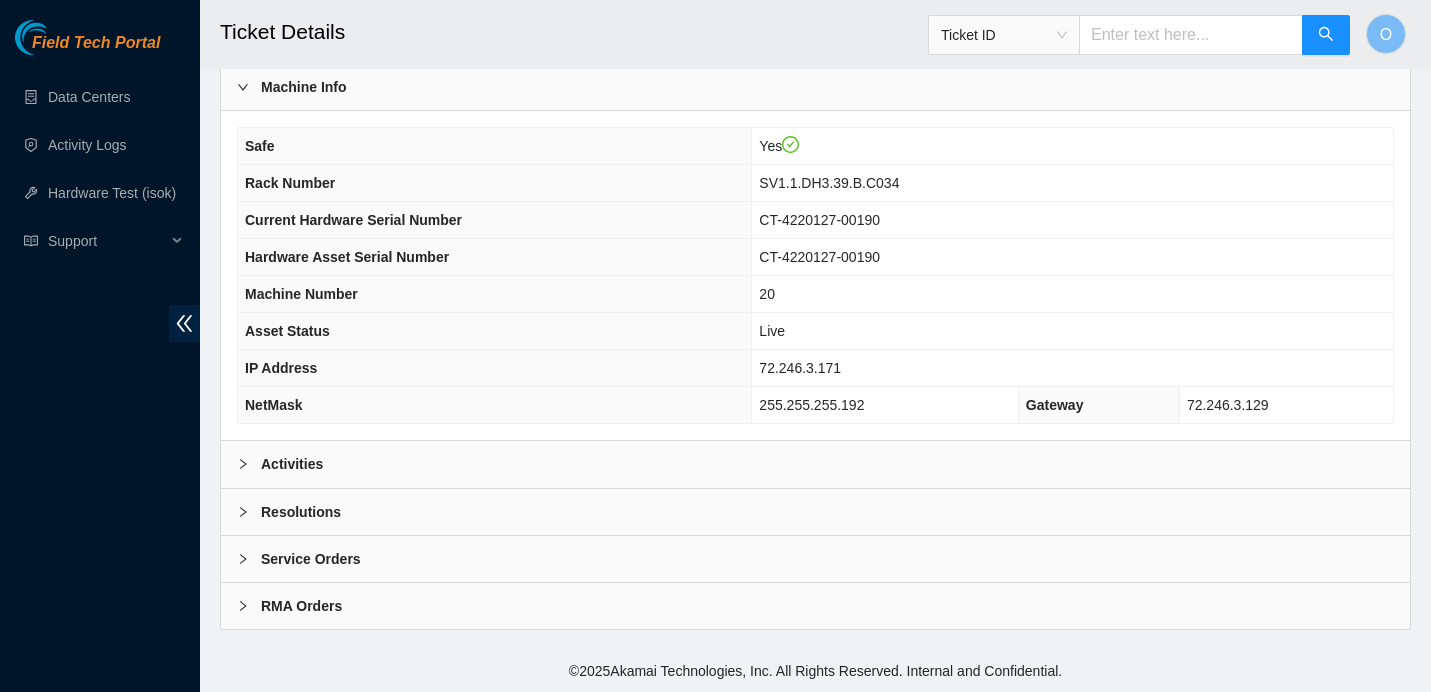 scroll, scrollTop: 643, scrollLeft: 0, axis: vertical 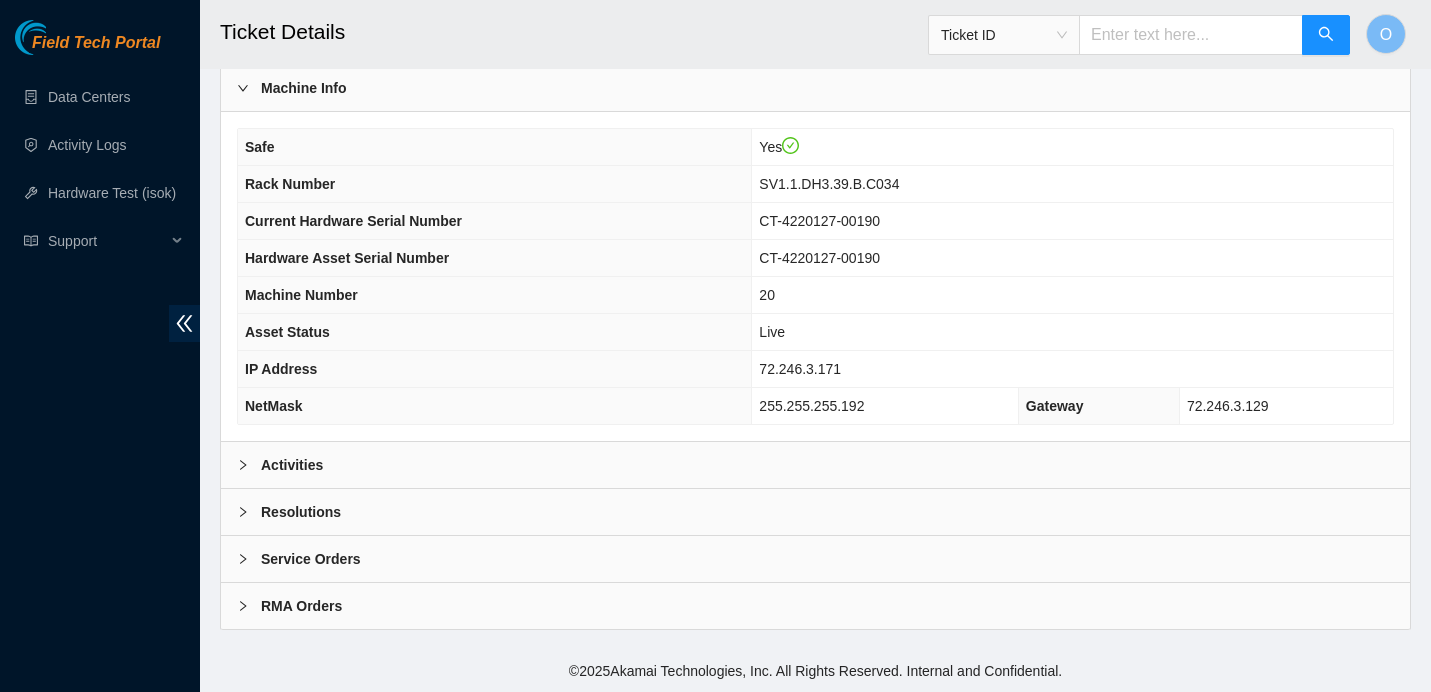 click on "Resolutions" at bounding box center [815, 512] 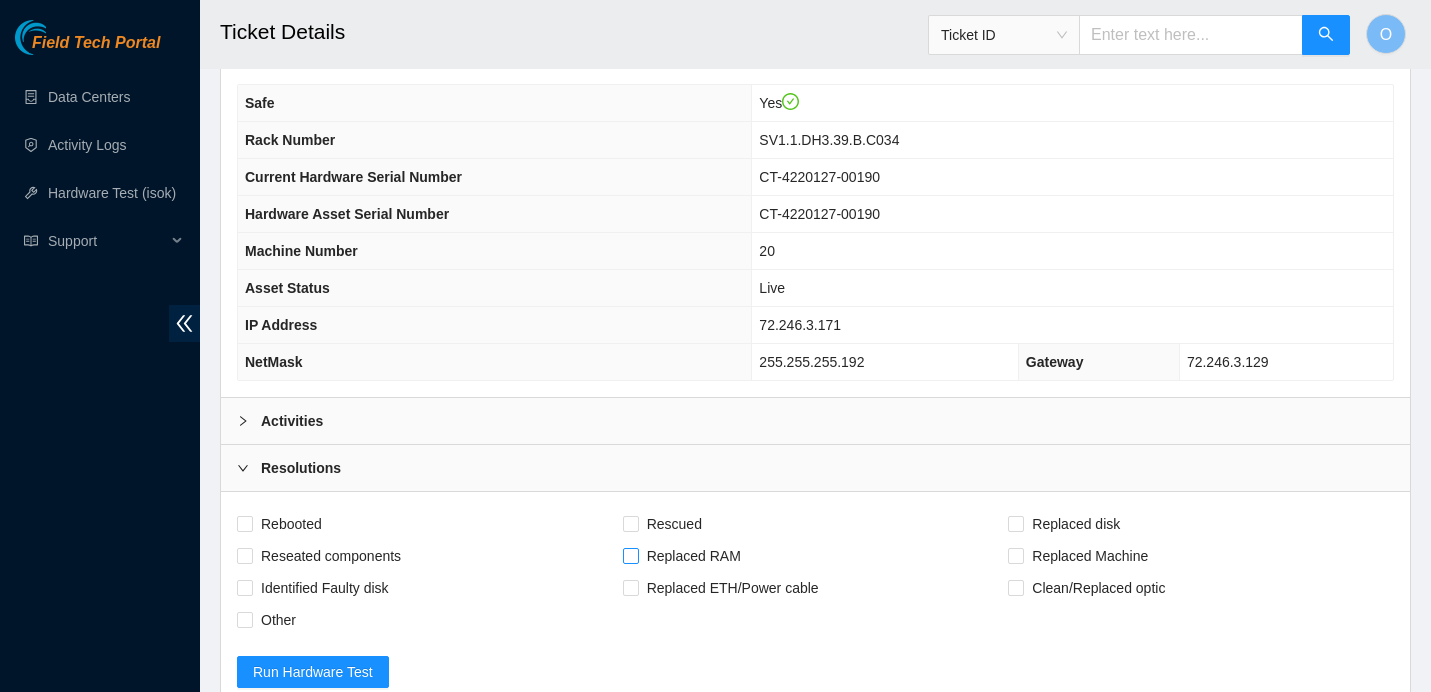 scroll, scrollTop: 1158, scrollLeft: 0, axis: vertical 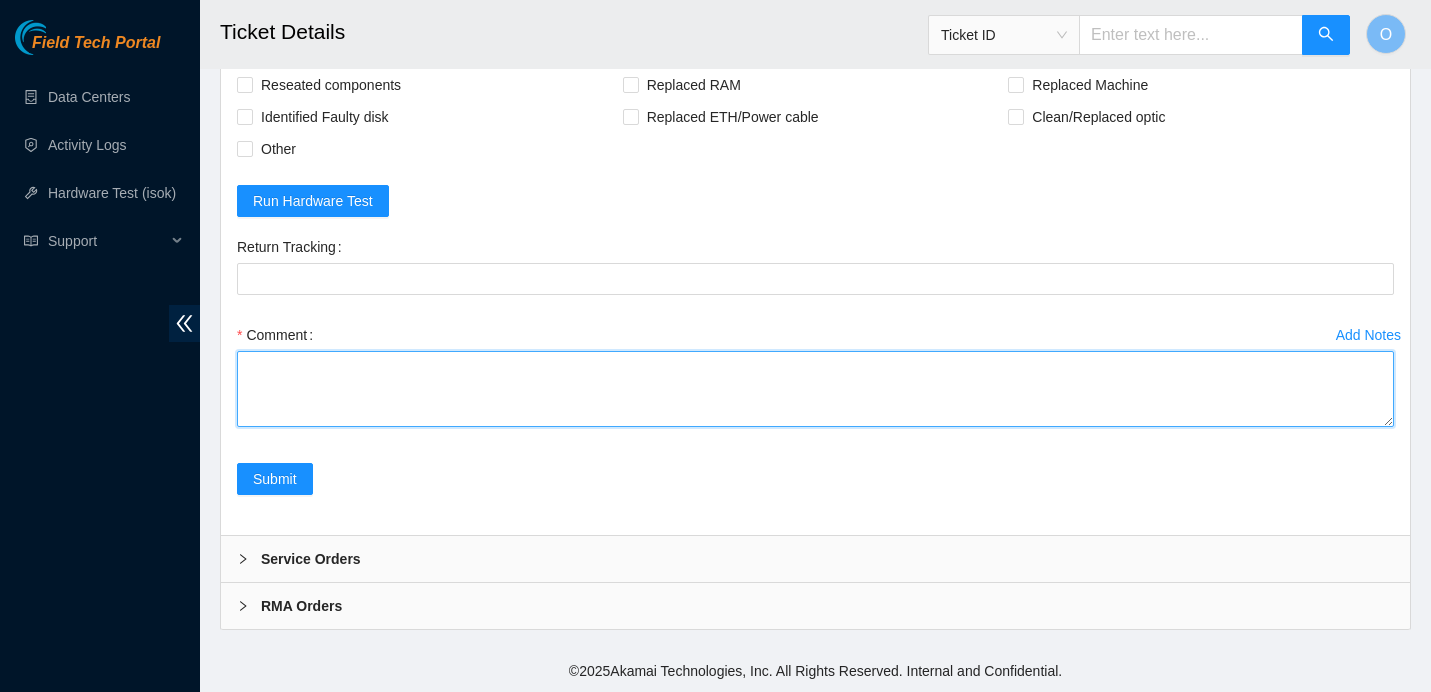 click on "Comment" at bounding box center (815, 389) 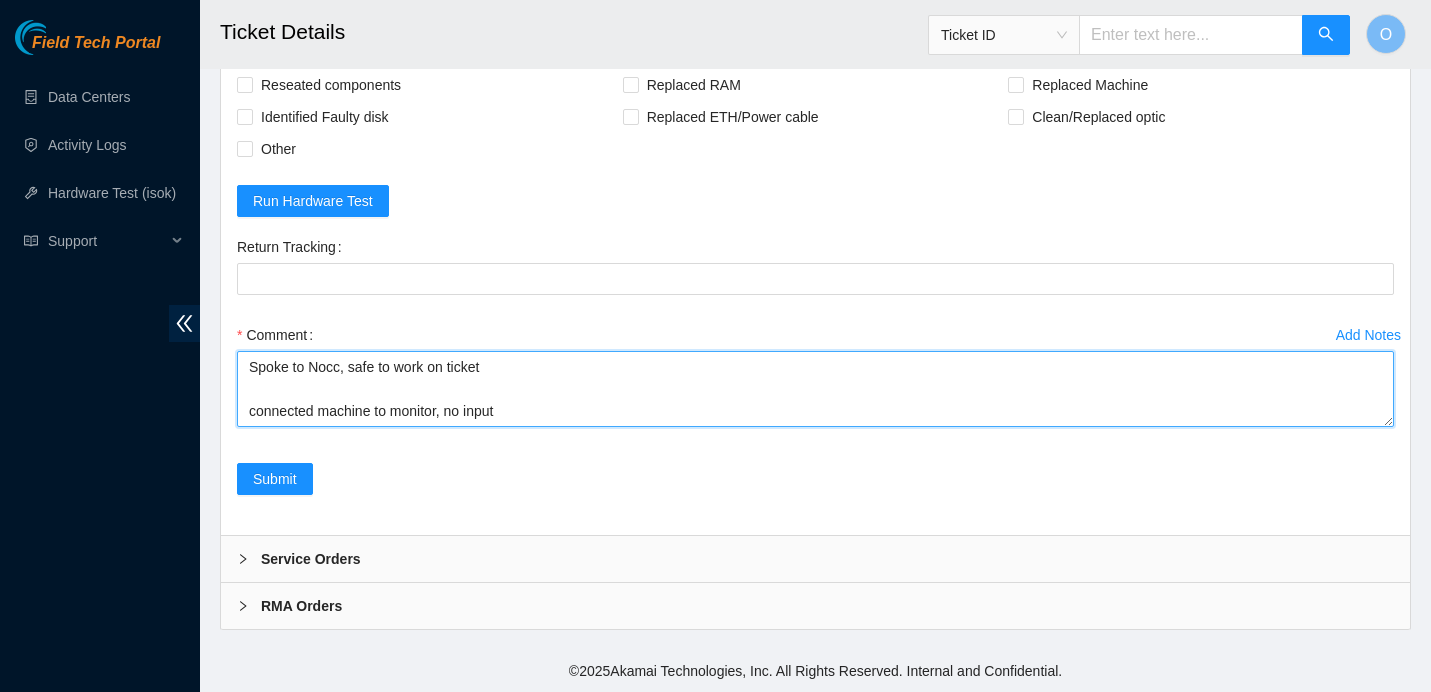 scroll, scrollTop: 37, scrollLeft: 0, axis: vertical 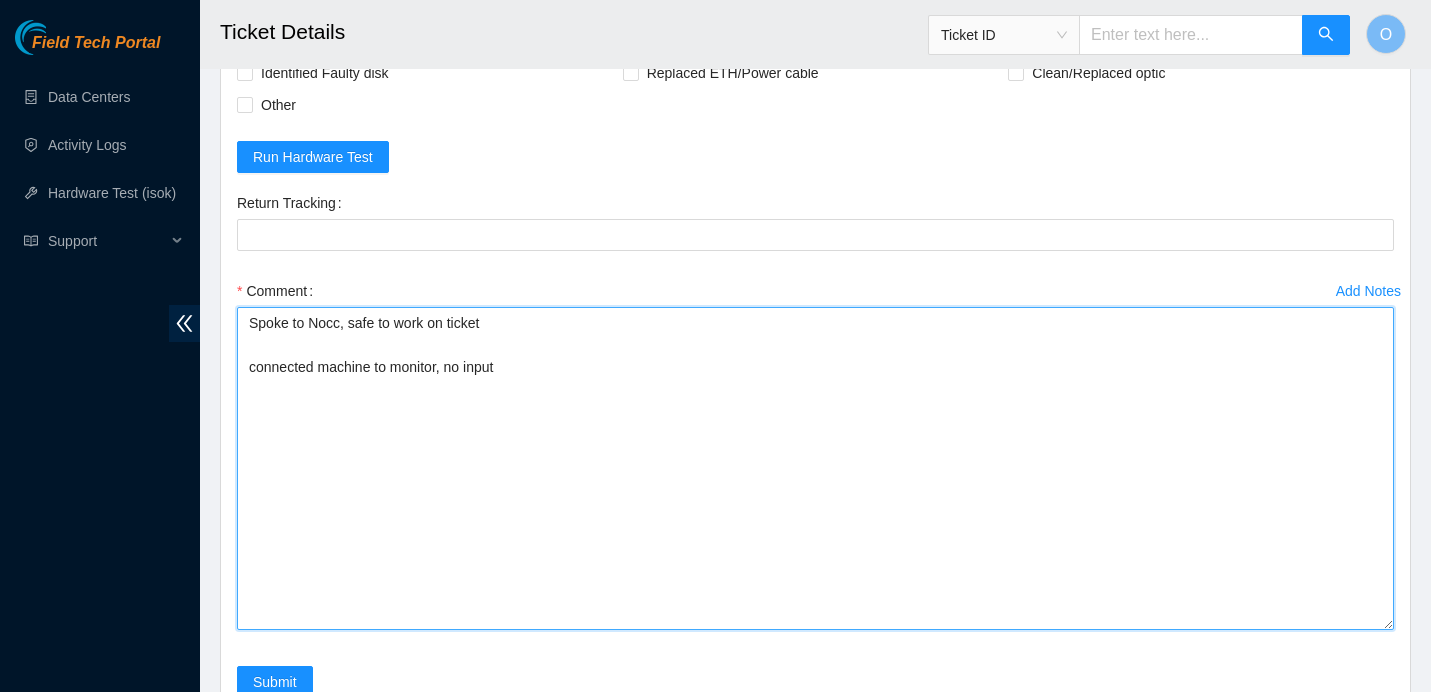 drag, startPoint x: 1388, startPoint y: 419, endPoint x: 1373, endPoint y: 725, distance: 306.36743 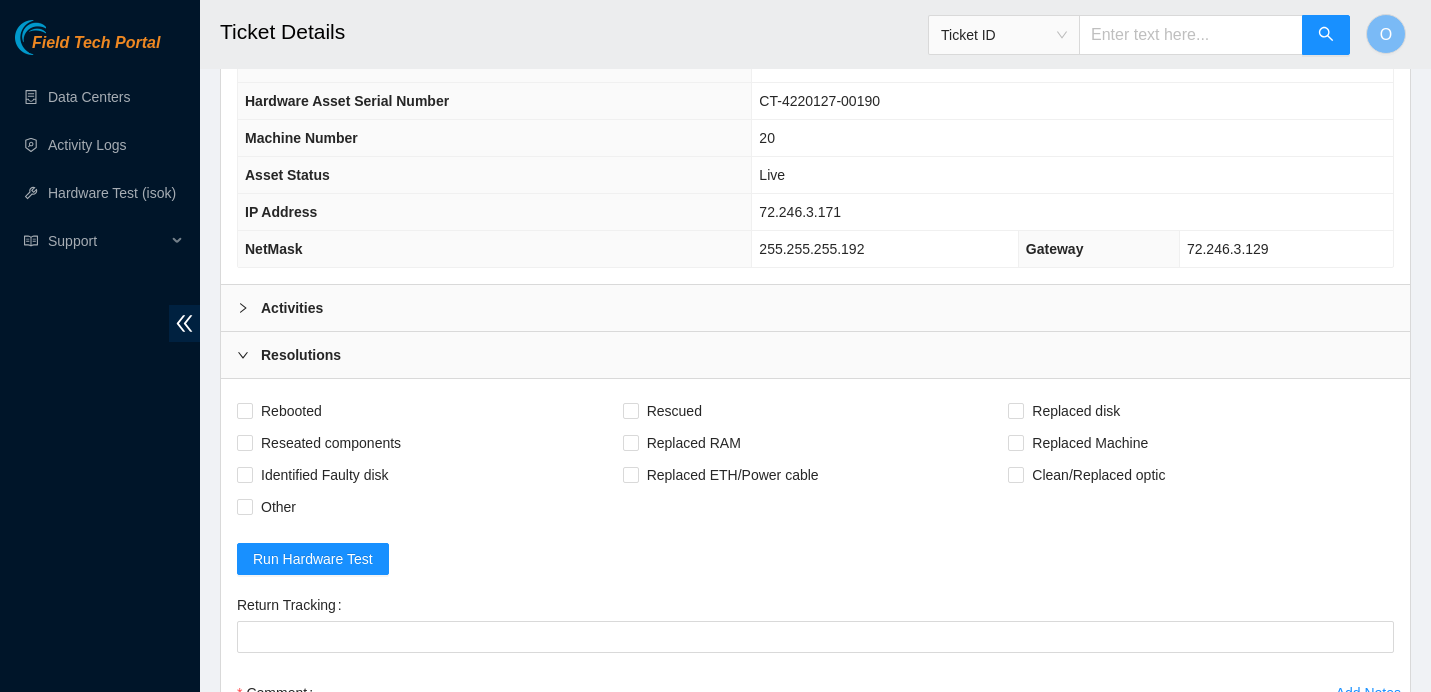 scroll, scrollTop: 768, scrollLeft: 0, axis: vertical 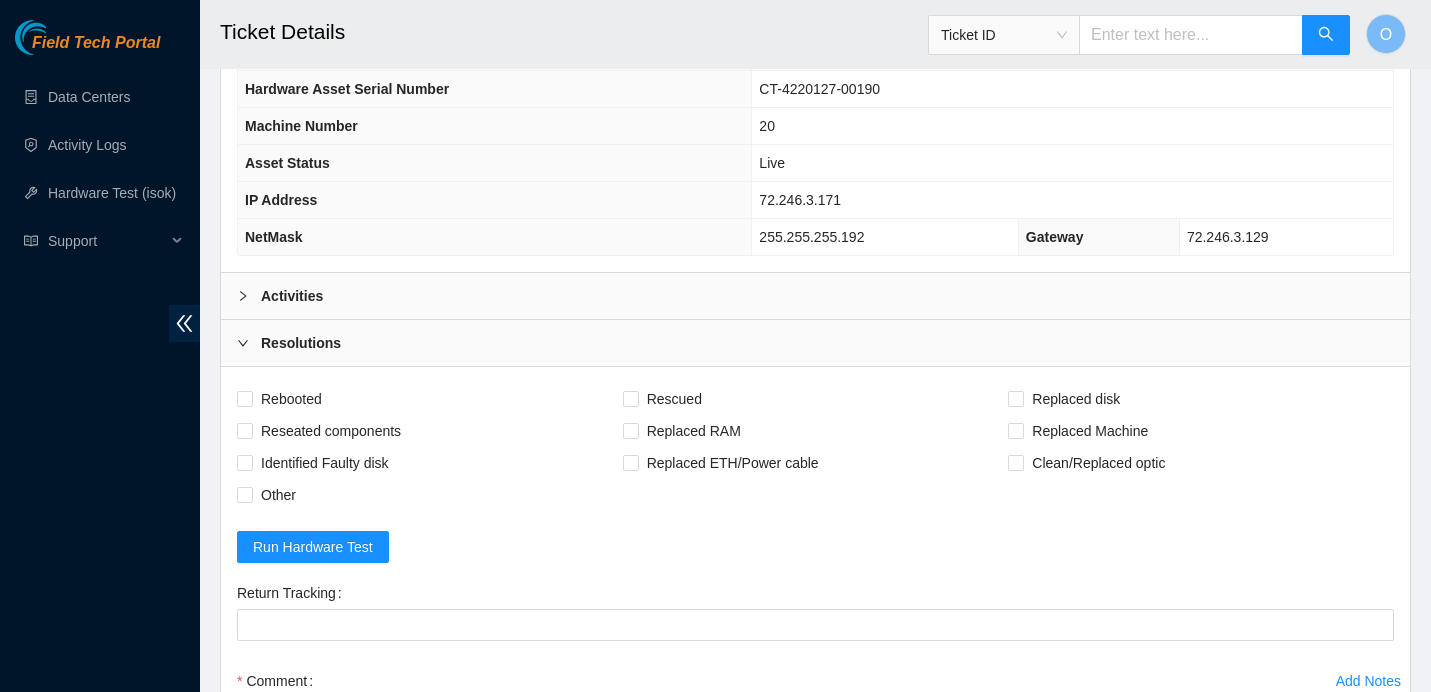 click on "Activities" at bounding box center [815, 296] 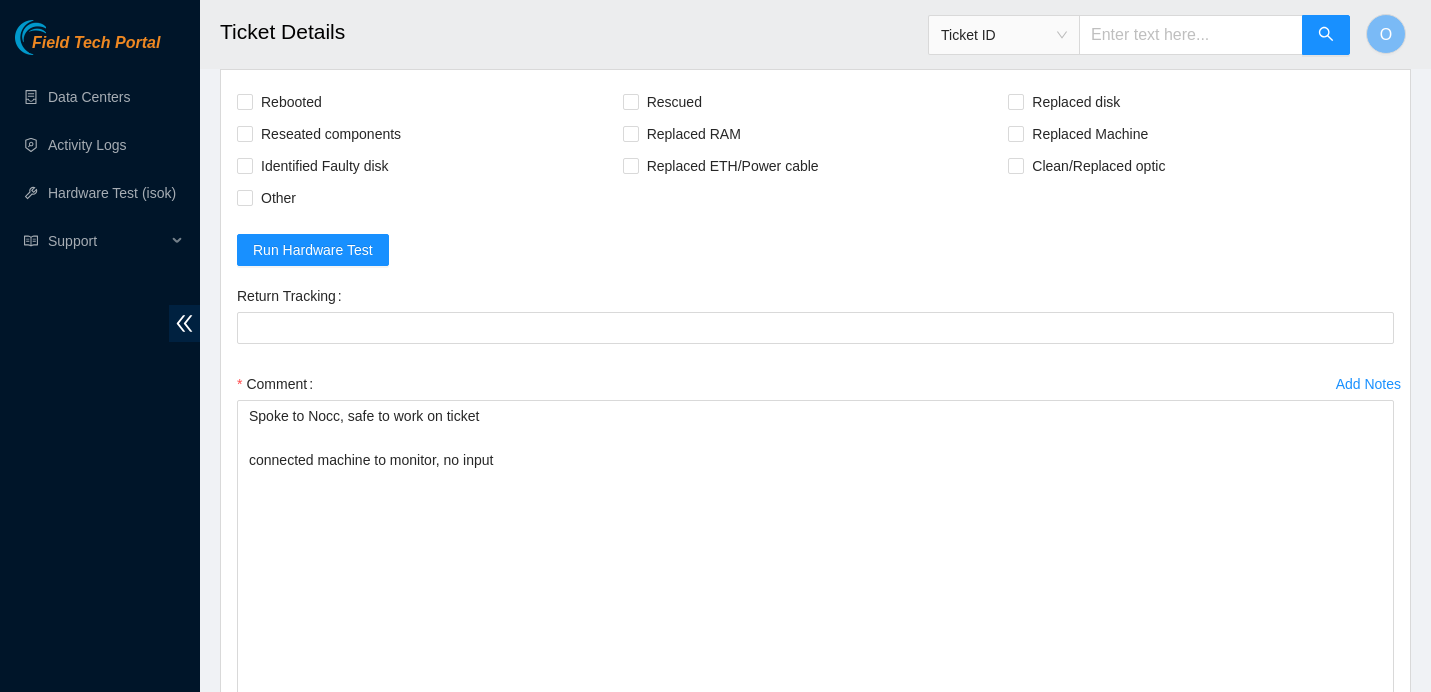 scroll, scrollTop: 7750, scrollLeft: 0, axis: vertical 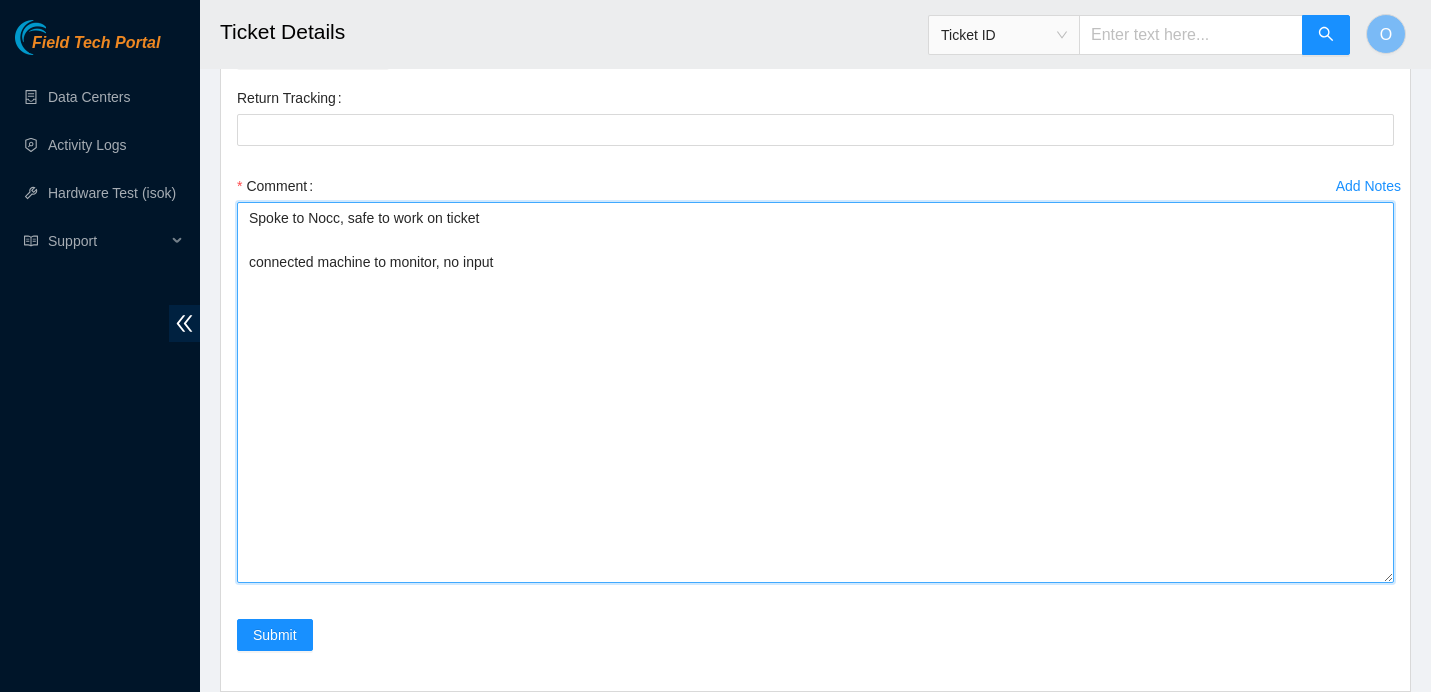 click on "Spoke to Nocc, safe to work on ticket
connected machine to monitor, no input" at bounding box center [815, 392] 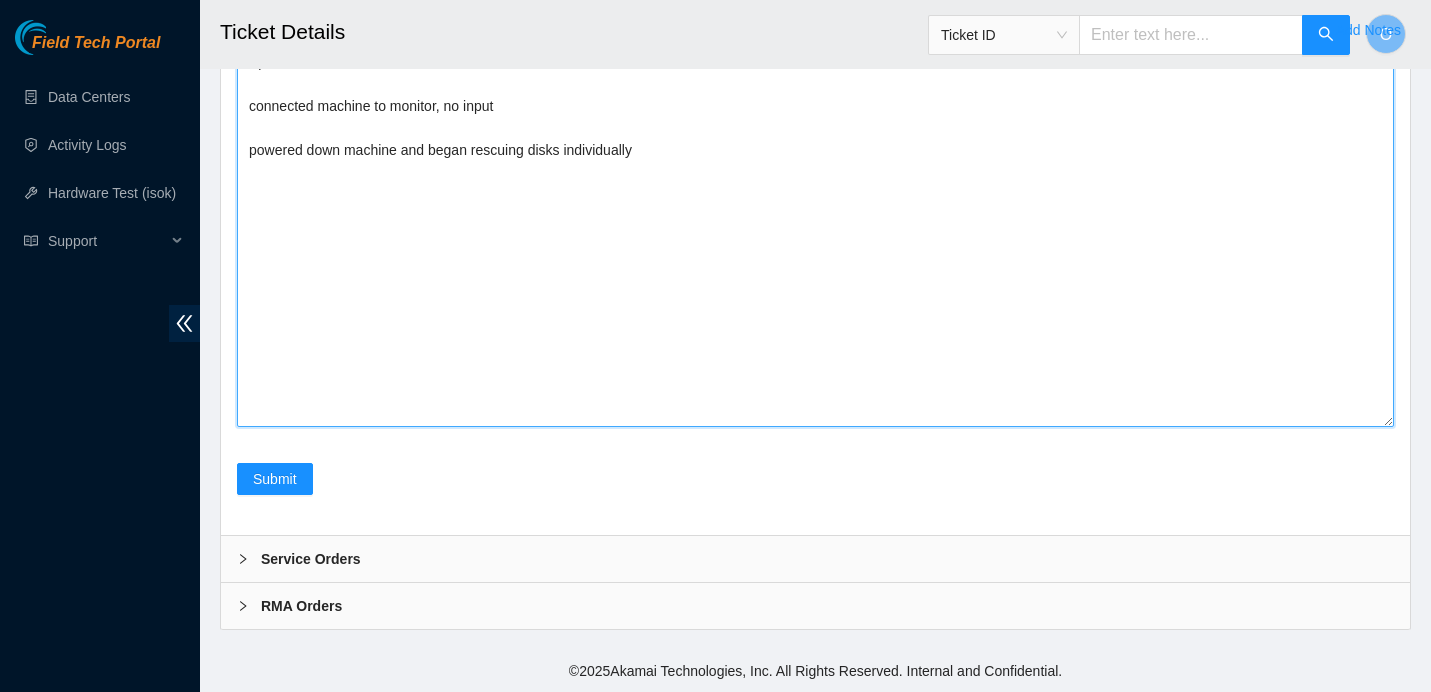 scroll, scrollTop: 7925, scrollLeft: 0, axis: vertical 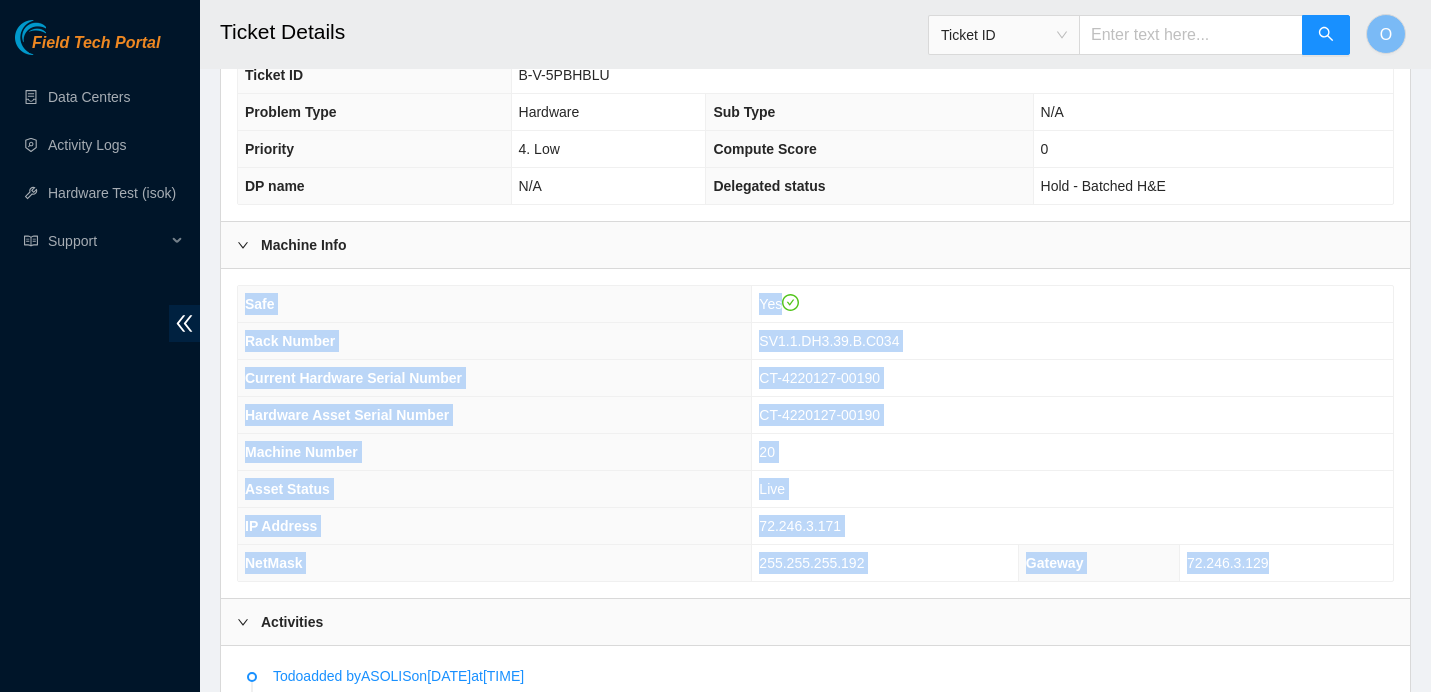 drag, startPoint x: 1277, startPoint y: 611, endPoint x: 235, endPoint y: 379, distance: 1067.5149 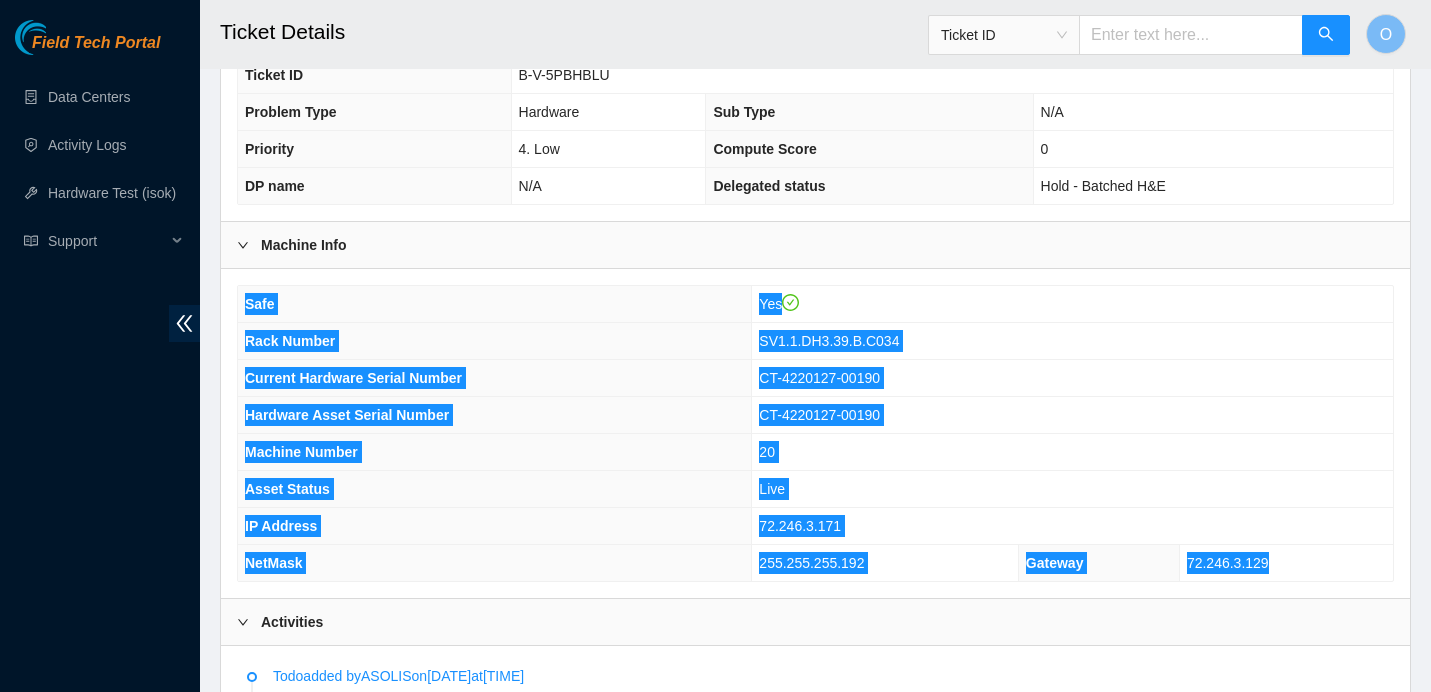 click on "Safe Yes  Rack Number SV1.1.DH3.39.B.C034 Current Hardware Serial Number CT-4220127-00190 Hardware Asset Serial Number CT-4220127-00190 Machine Number 20 Asset Status Live IP Address [IP] NetMask 255.255.255.192 Gateway 72.246.3.129" at bounding box center (815, 433) 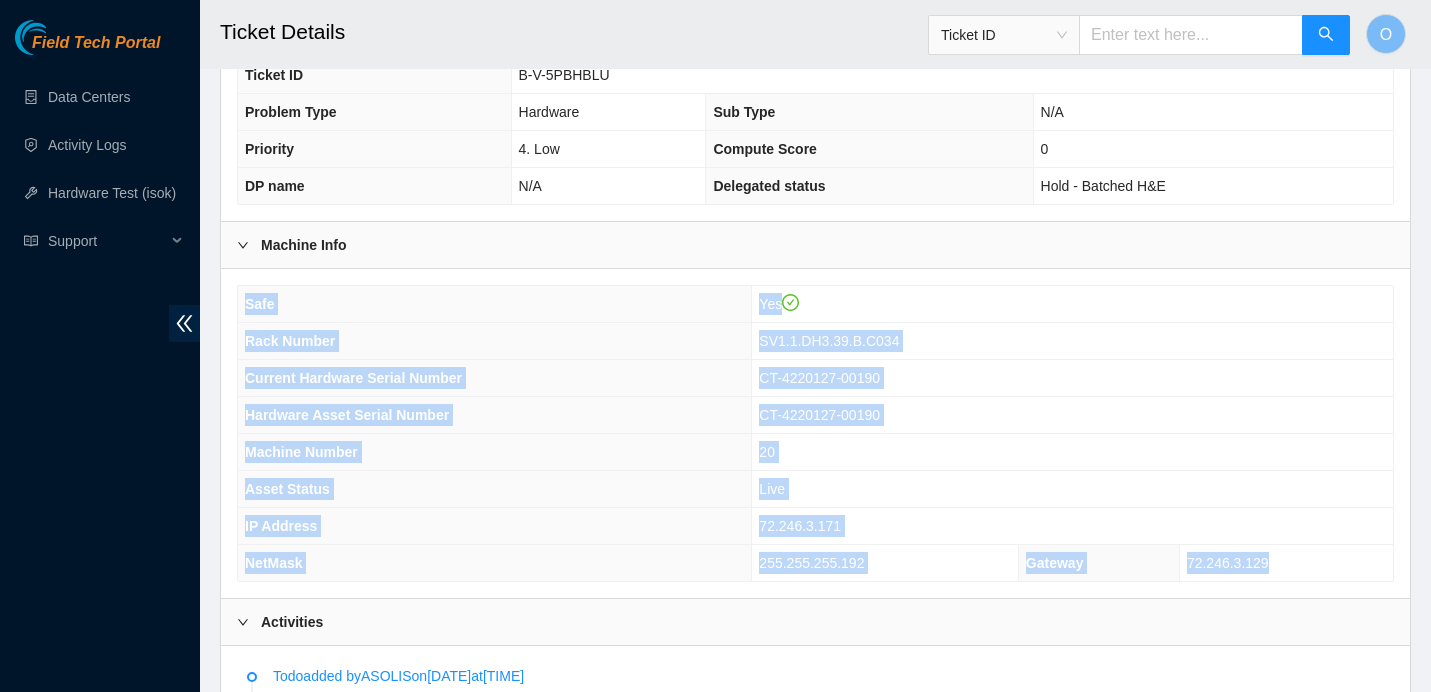 copy on "Safe Yes  Rack Number SV1.1.DH3.39.B.C034 Current Hardware Serial Number CT-4220127-00190 Hardware Asset Serial Number CT-4220127-00190 Machine Number 20 Asset Status Live IP Address [IP] NetMask 255.255.255.192 Gateway 72.246.3.129" 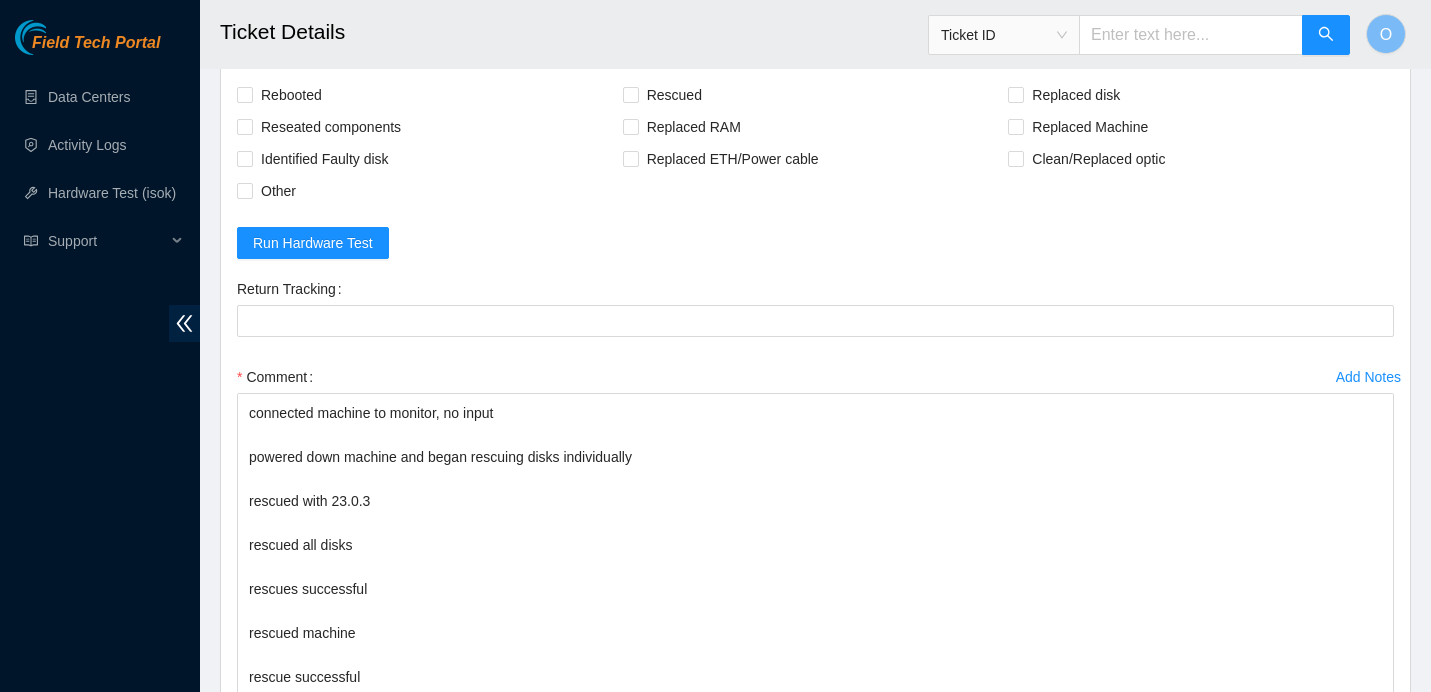 scroll, scrollTop: 7950, scrollLeft: 0, axis: vertical 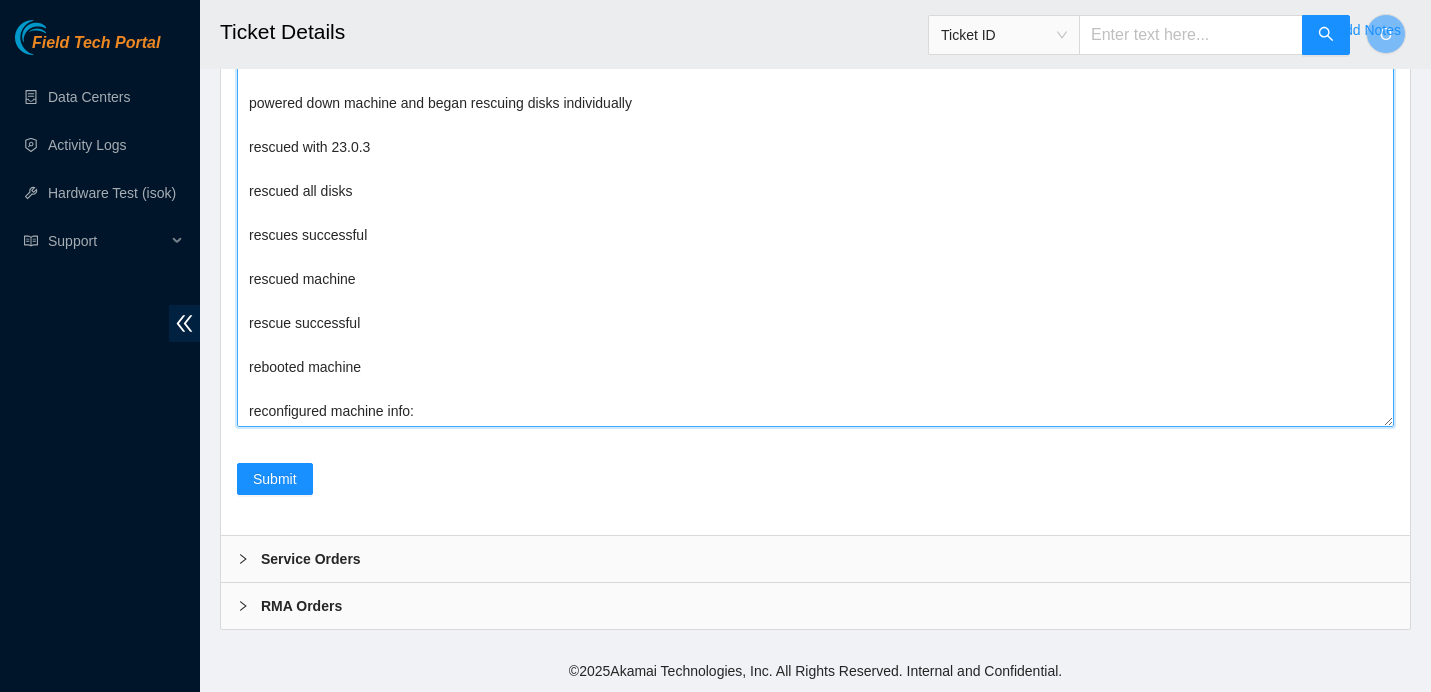 click on "Spoke to Nocc, safe to work on ticket
connected machine to monitor, no input
powered down machine and began rescuing disks individually
rescued with 23.0.3
rescued all disks
rescues successful
rescued machine
rescue successful
rebooted machine
reconfigured machine info:" at bounding box center (815, 236) 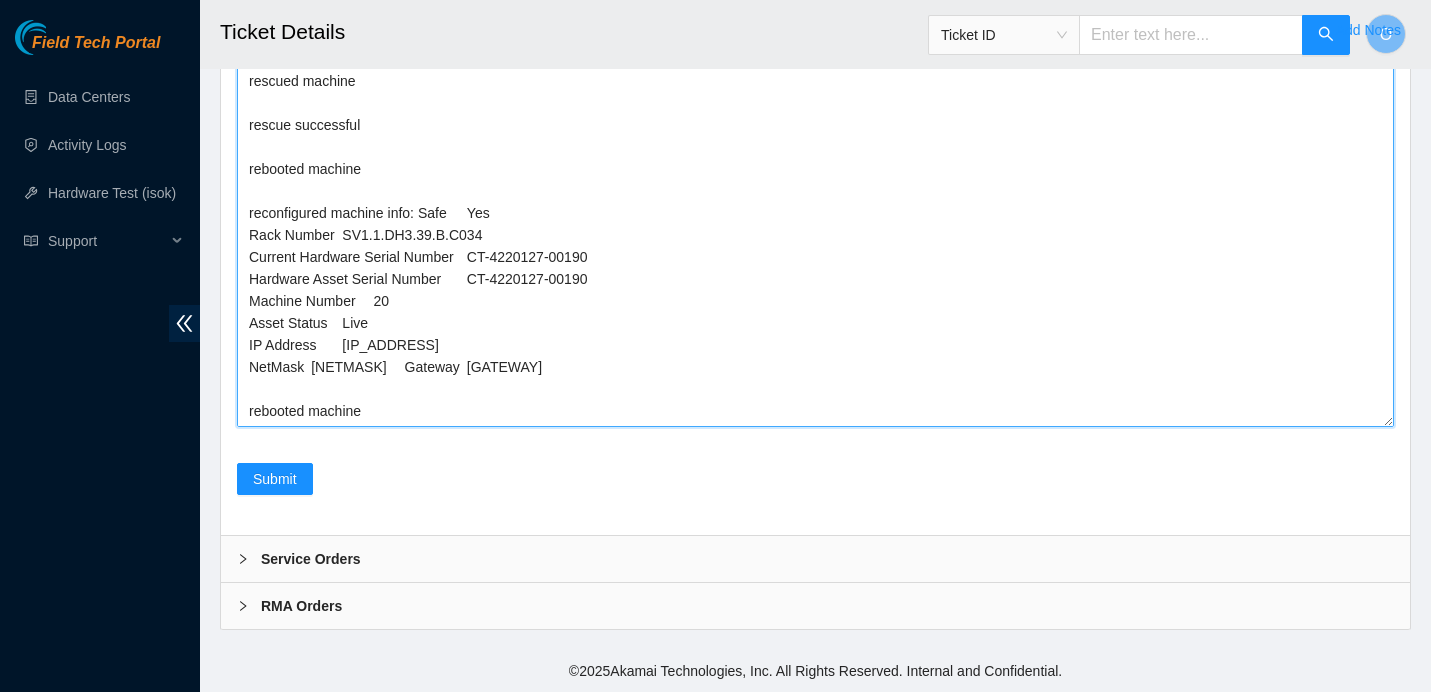 scroll, scrollTop: 282, scrollLeft: 0, axis: vertical 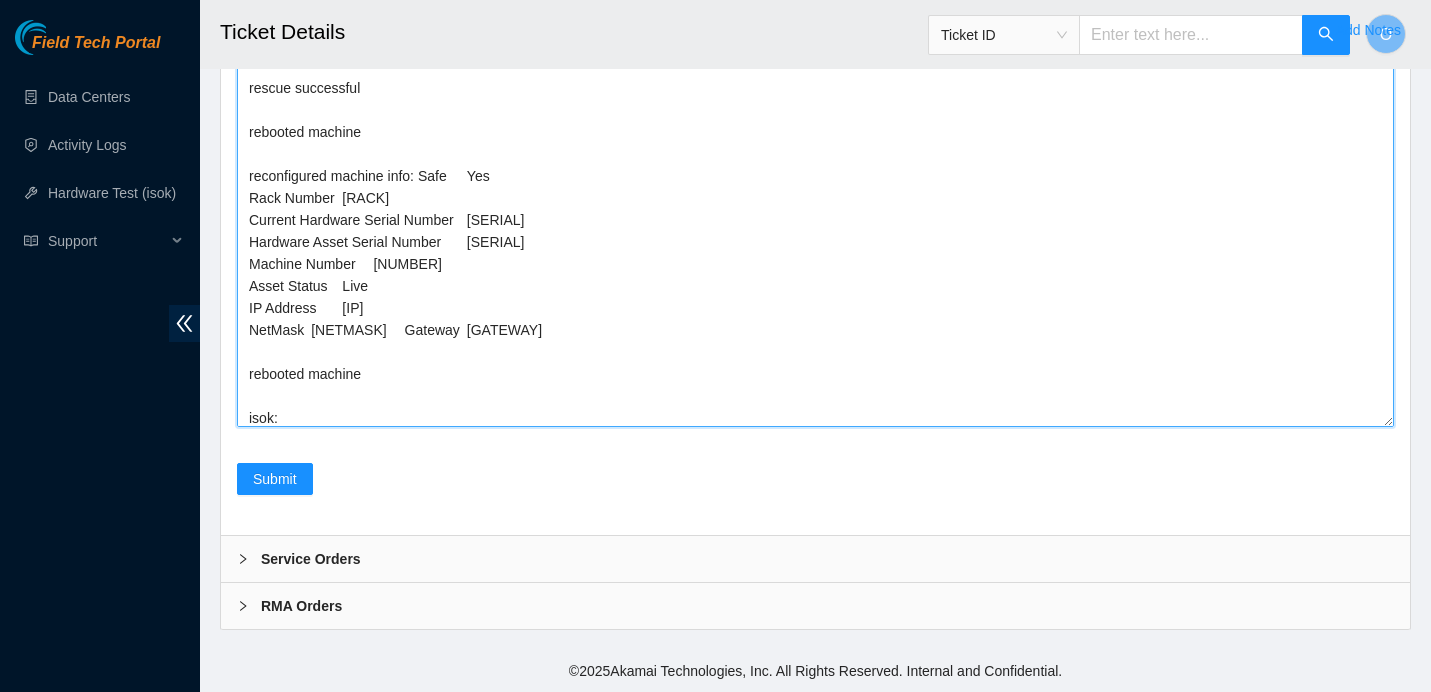 paste on "Safe	Yes
Rack Number	[RACK_NUMBER]
Current Hardware Serial Number	[SERIAL_NUMBER]
Hardware Asset Serial Number	[SERIAL_NUMBER]
Machine Number	[MACHINE_NUMBER]
Asset Status	Live
IP Address	[IP_ADDRESS]
NetMask	[NETMASK]	Gateway	[GATEWAY]" 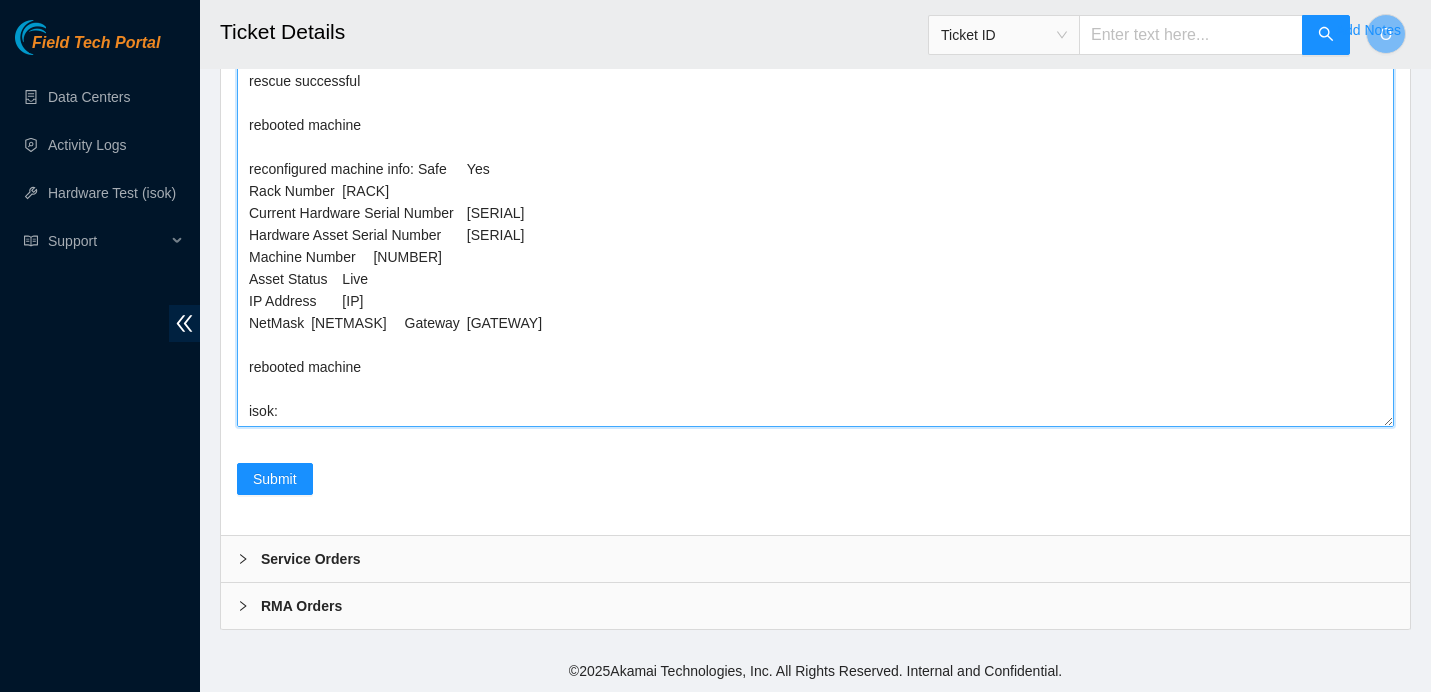 scroll, scrollTop: 289, scrollLeft: 0, axis: vertical 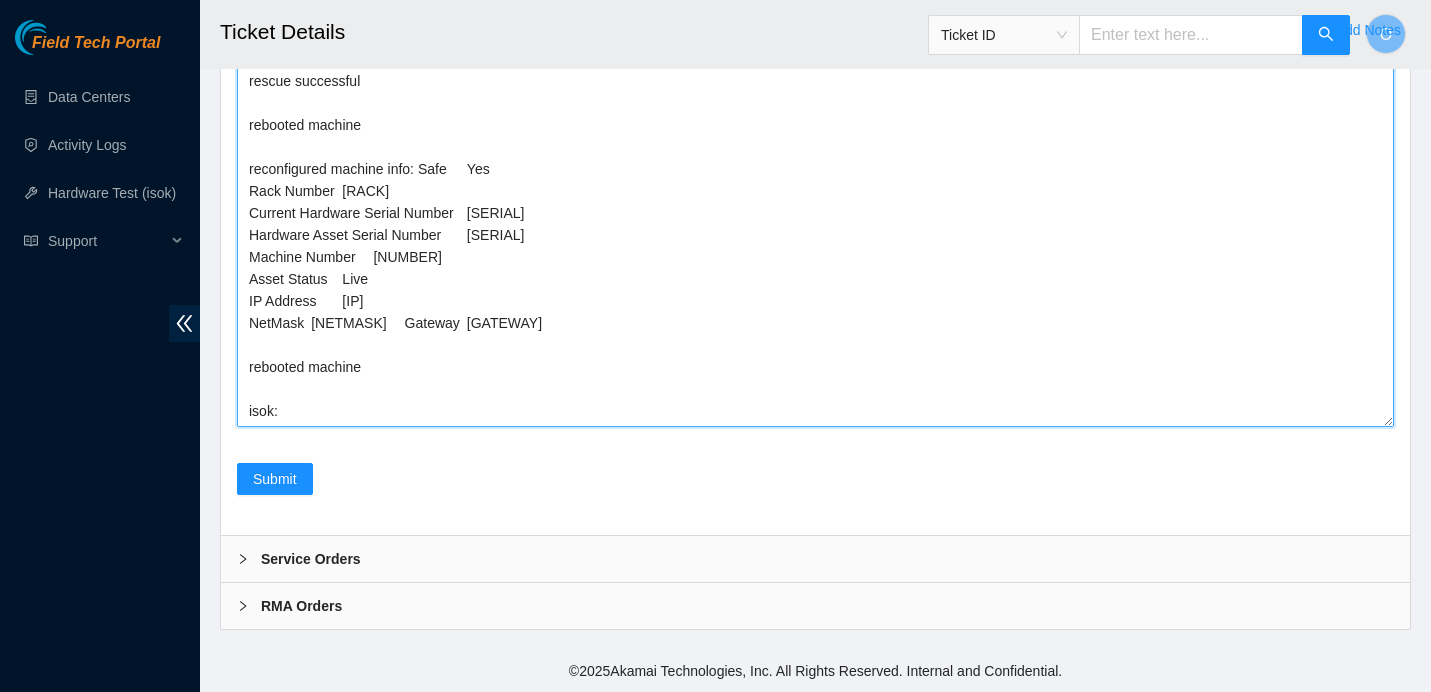 paste on "[IP] :   passed: ok" 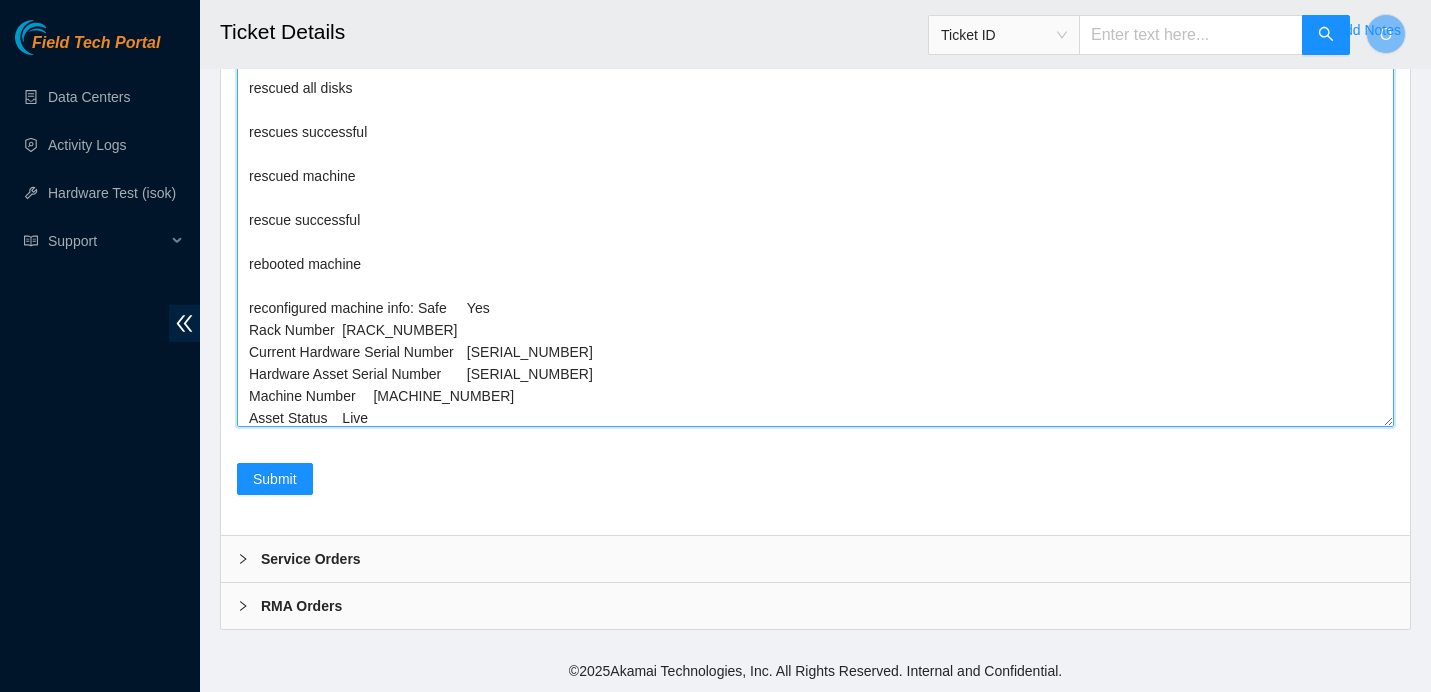scroll, scrollTop: 0, scrollLeft: 0, axis: both 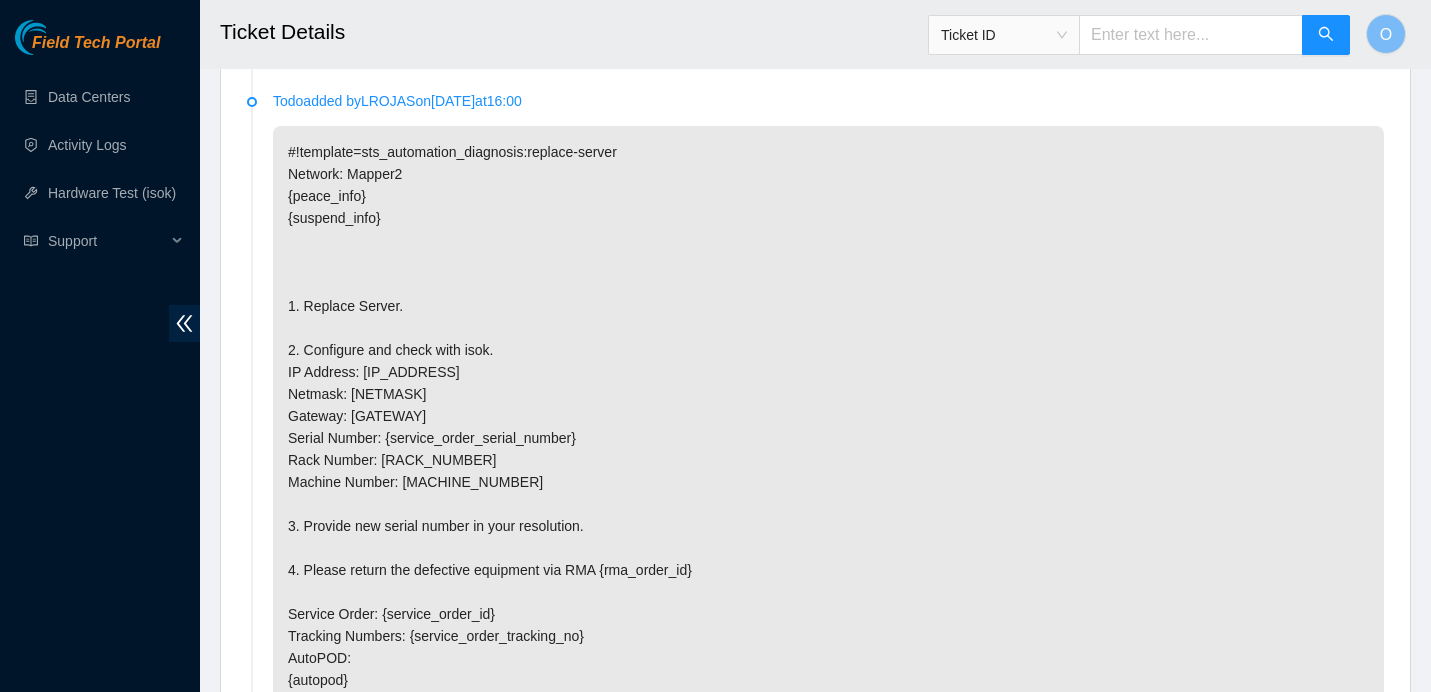 drag, startPoint x: 483, startPoint y: 411, endPoint x: 233, endPoint y: -105, distance: 573.3725 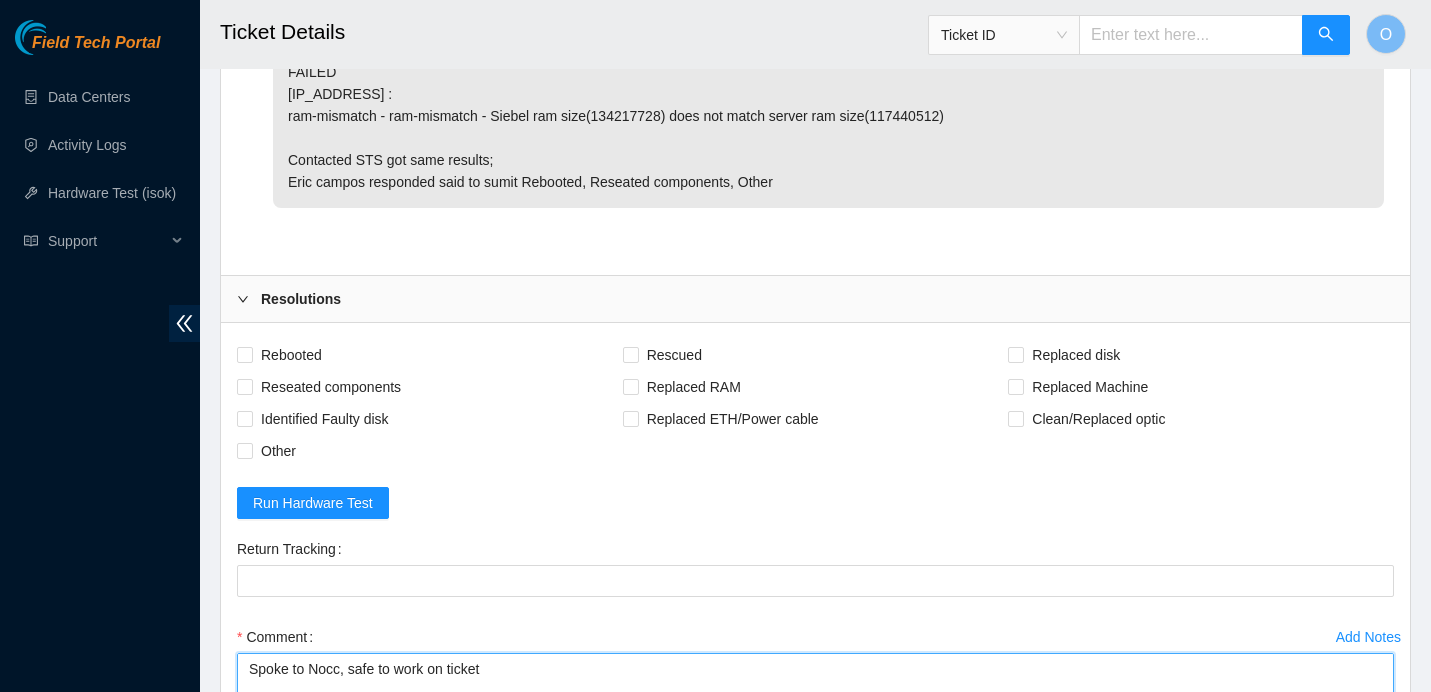 scroll, scrollTop: 7439, scrollLeft: 0, axis: vertical 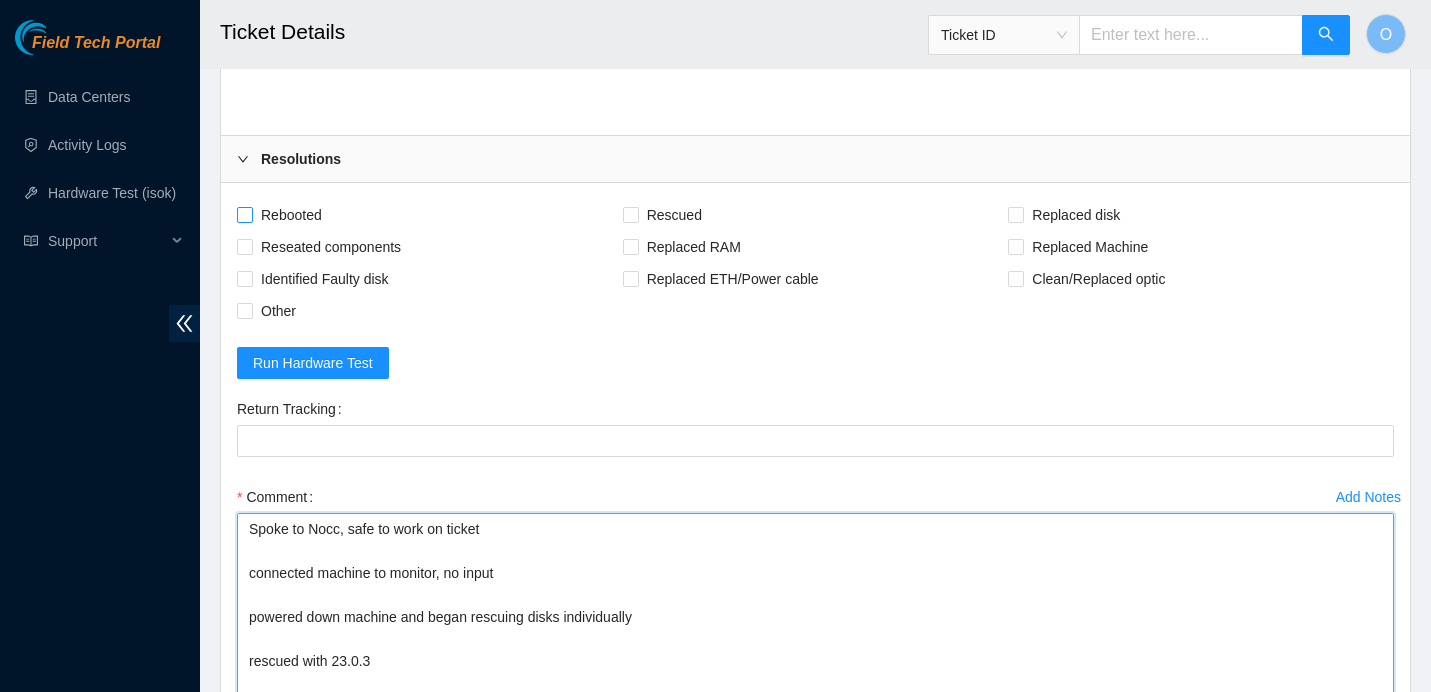 type on "Spoke to Nocc, safe to work on ticket
connected machine to monitor, no input
powered down machine and began rescuing disks individually
rescued with 23.0.3
rescued all disks
rescues successful
rescued machine
rescue successful
rebooted machine
reconfigured machine info: Safe	Yes
Rack Number	[RACK_NUMBER]
Current Hardware Serial Number	[SERIAL_NUMBER]
Hardware Asset Serial Number	[SERIAL_NUMBER]
Machine Number	[MACHINE_NUMBER]
Asset Status	Live
IP Address	[IP_ADDRESS]
NetMask	[NETMASK]	Gateway	[GATEWAY]
rebooted machine
isok: 72.246.3.171 :   passed: ok" 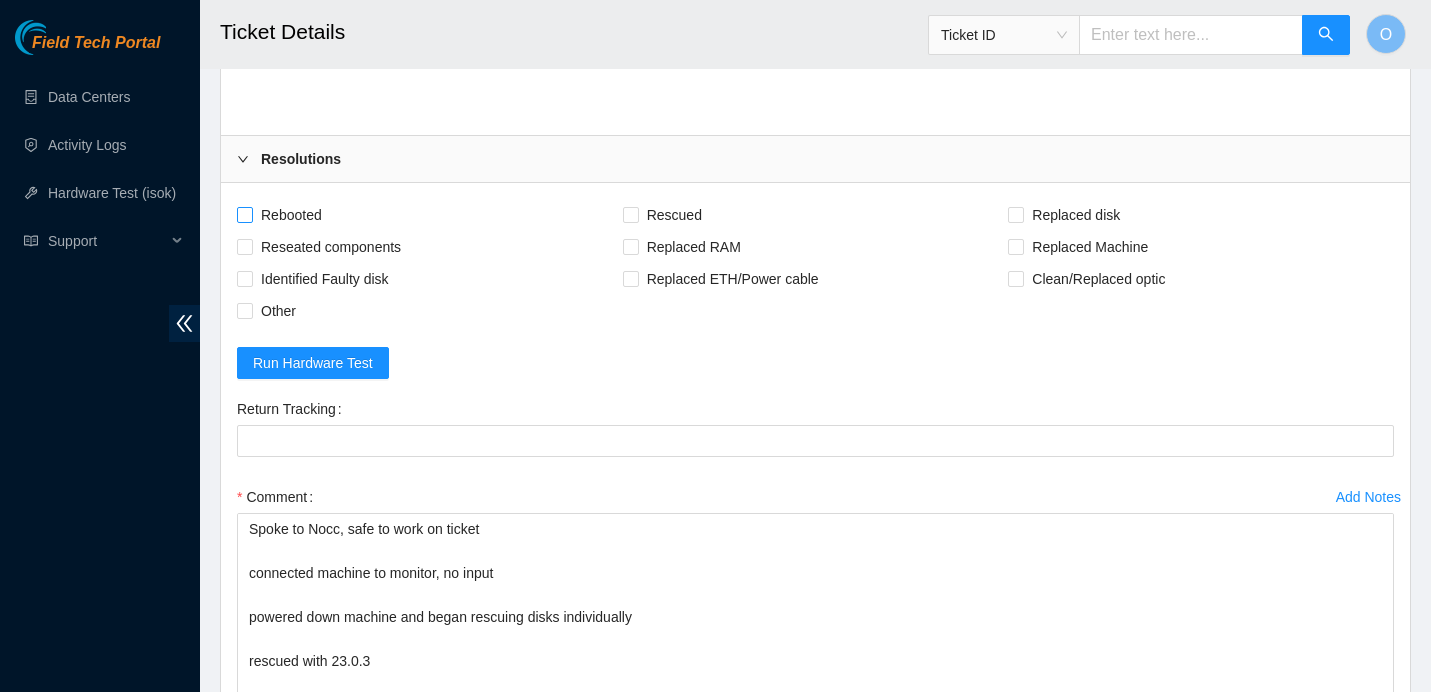 click on "Rebooted" at bounding box center (291, 215) 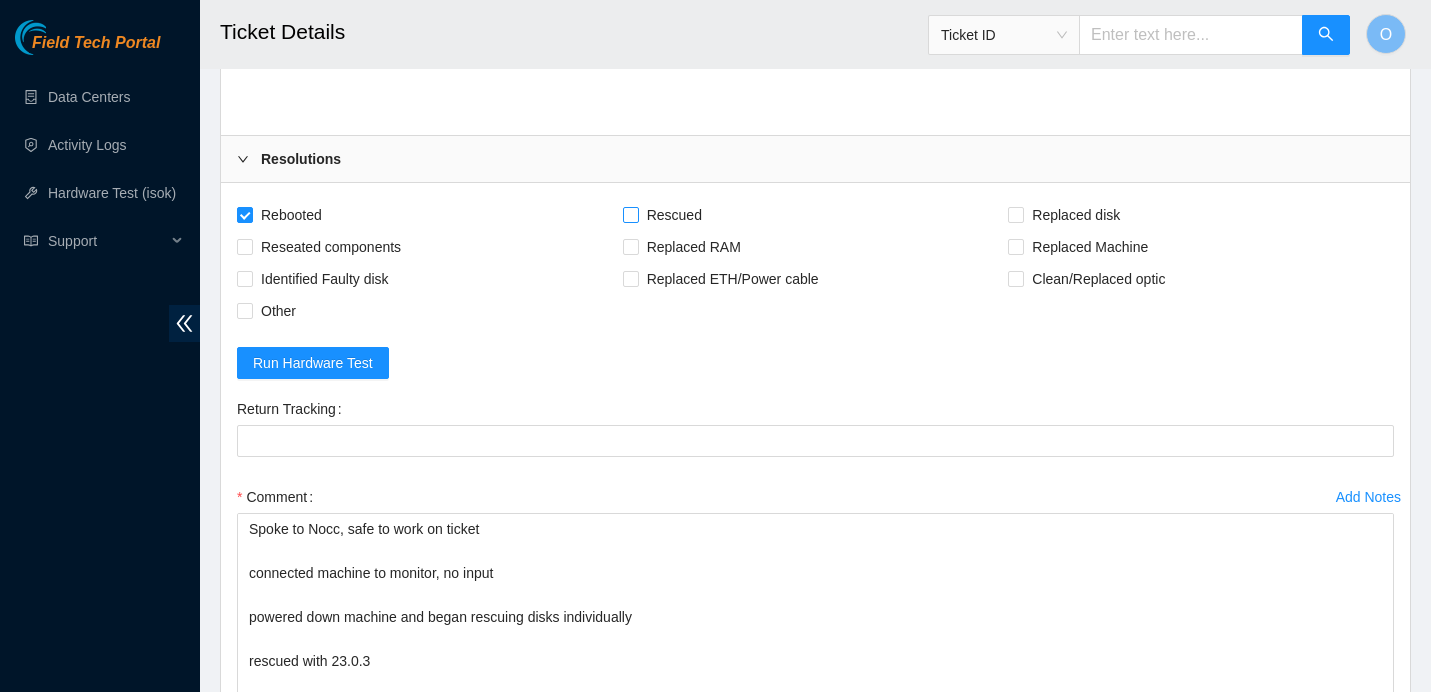 click on "Rescued" at bounding box center (674, 215) 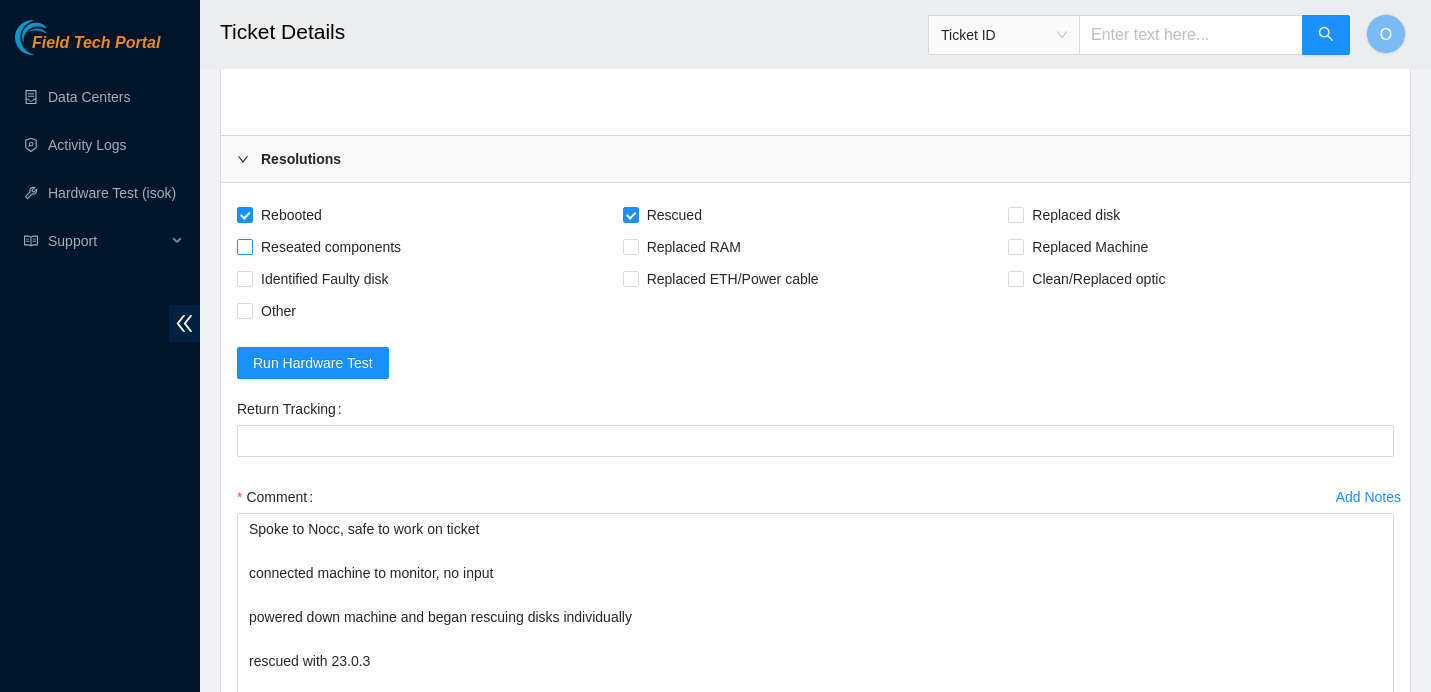 click on "Reseated components" at bounding box center [331, 247] 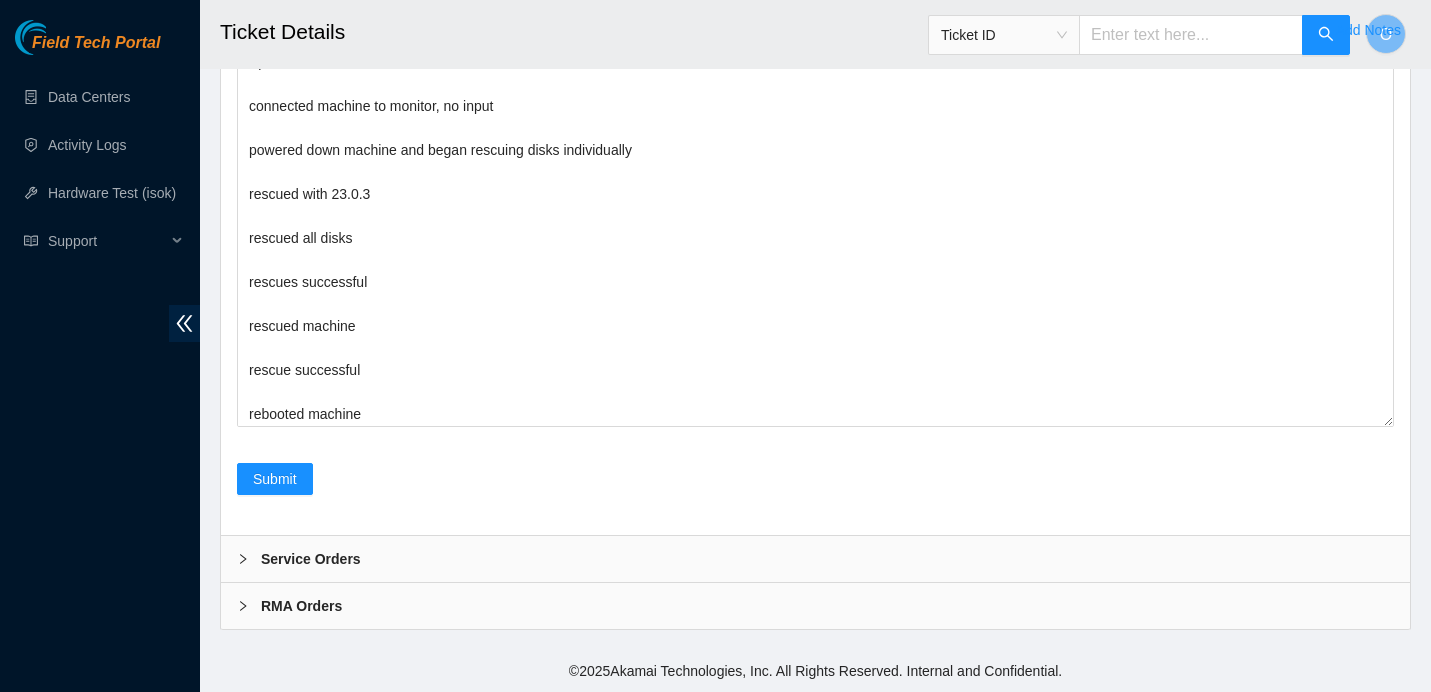 scroll, scrollTop: 7950, scrollLeft: 0, axis: vertical 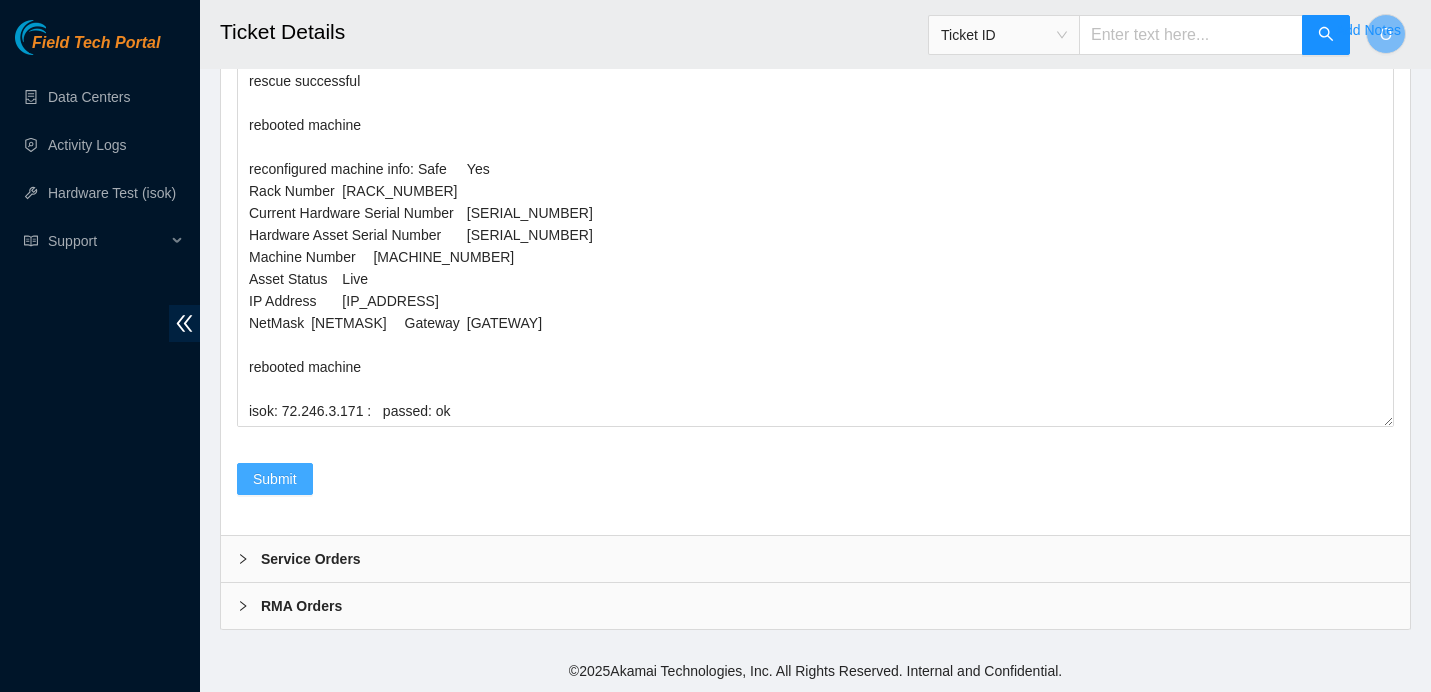 click on "Submit" at bounding box center (275, 479) 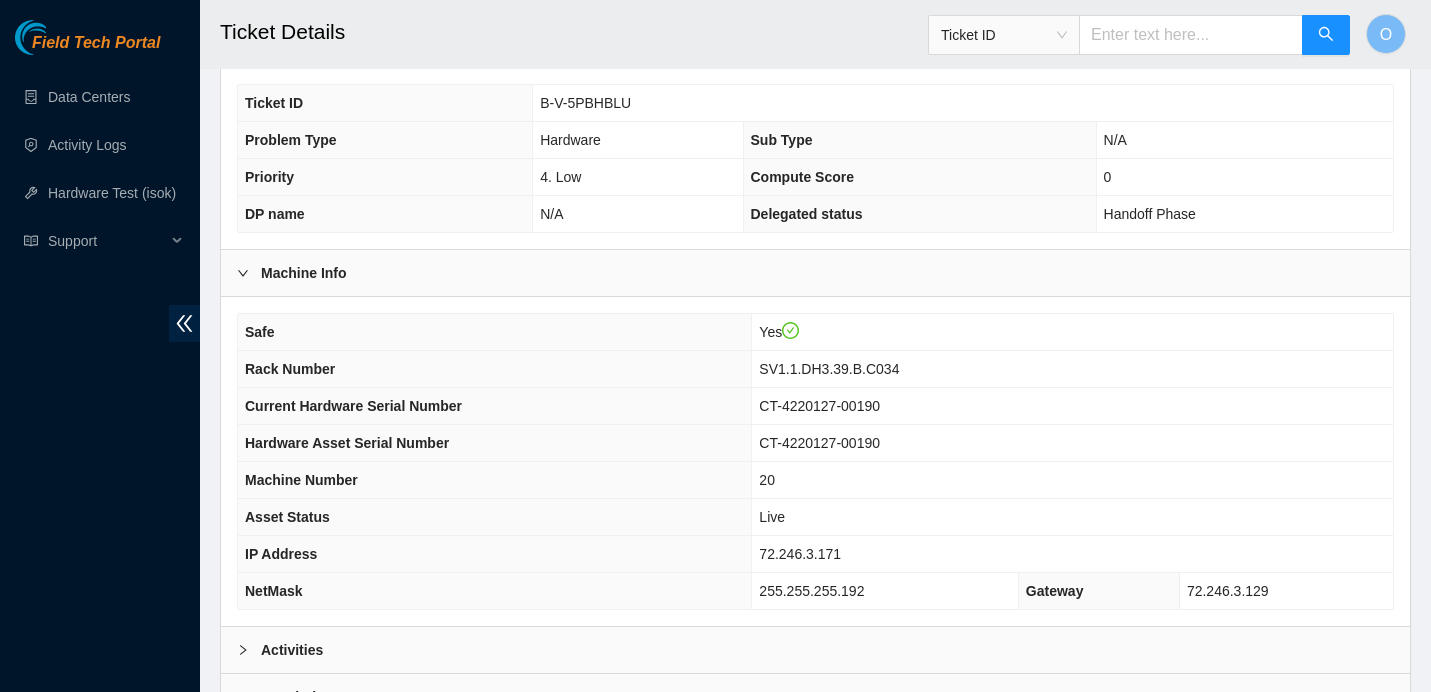 scroll, scrollTop: 643, scrollLeft: 0, axis: vertical 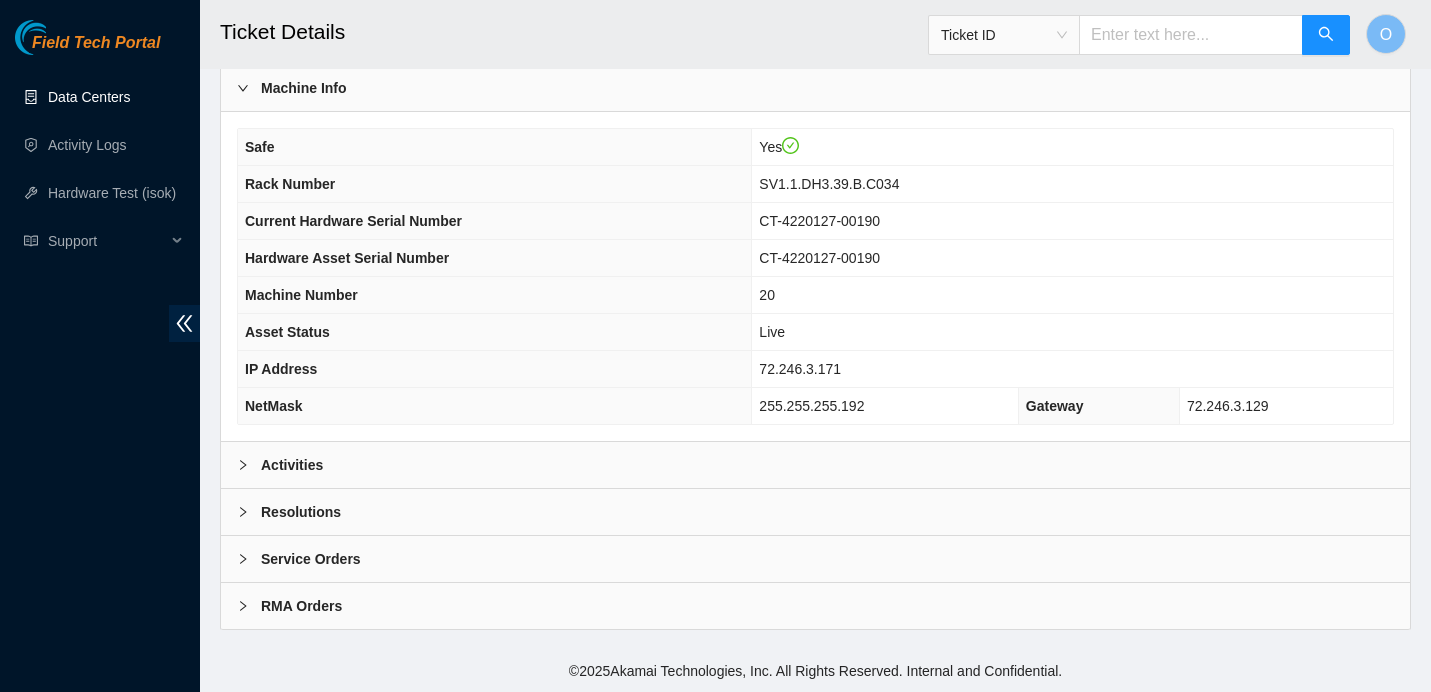 click on "Data Centers" at bounding box center (89, 97) 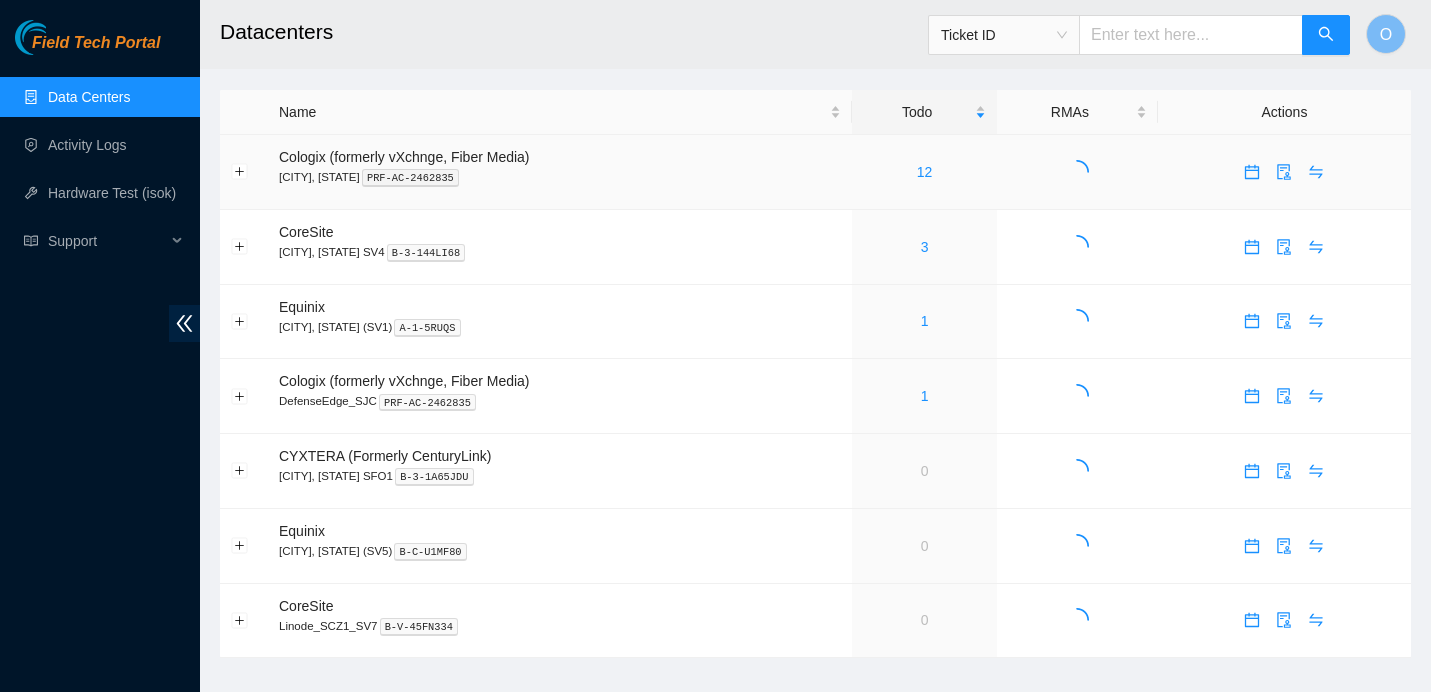 click on "12" at bounding box center [924, 172] 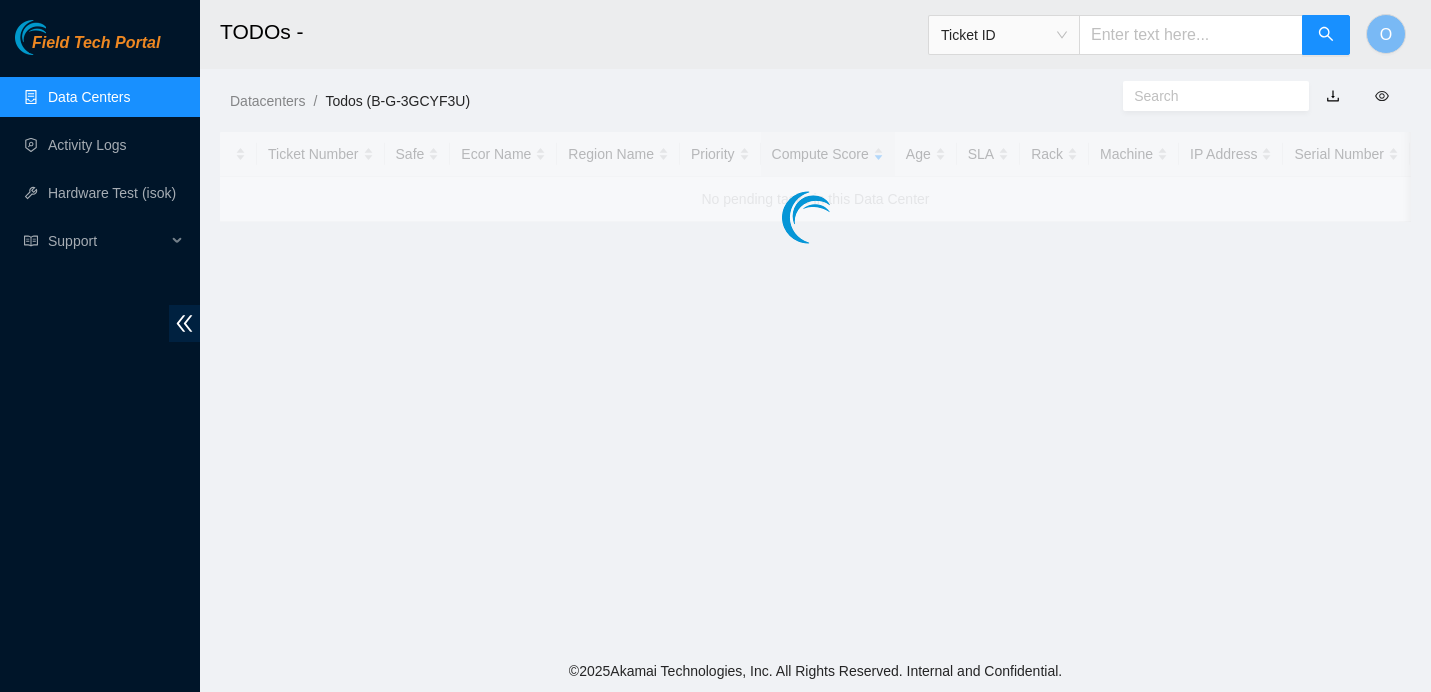 click at bounding box center [815, 177] 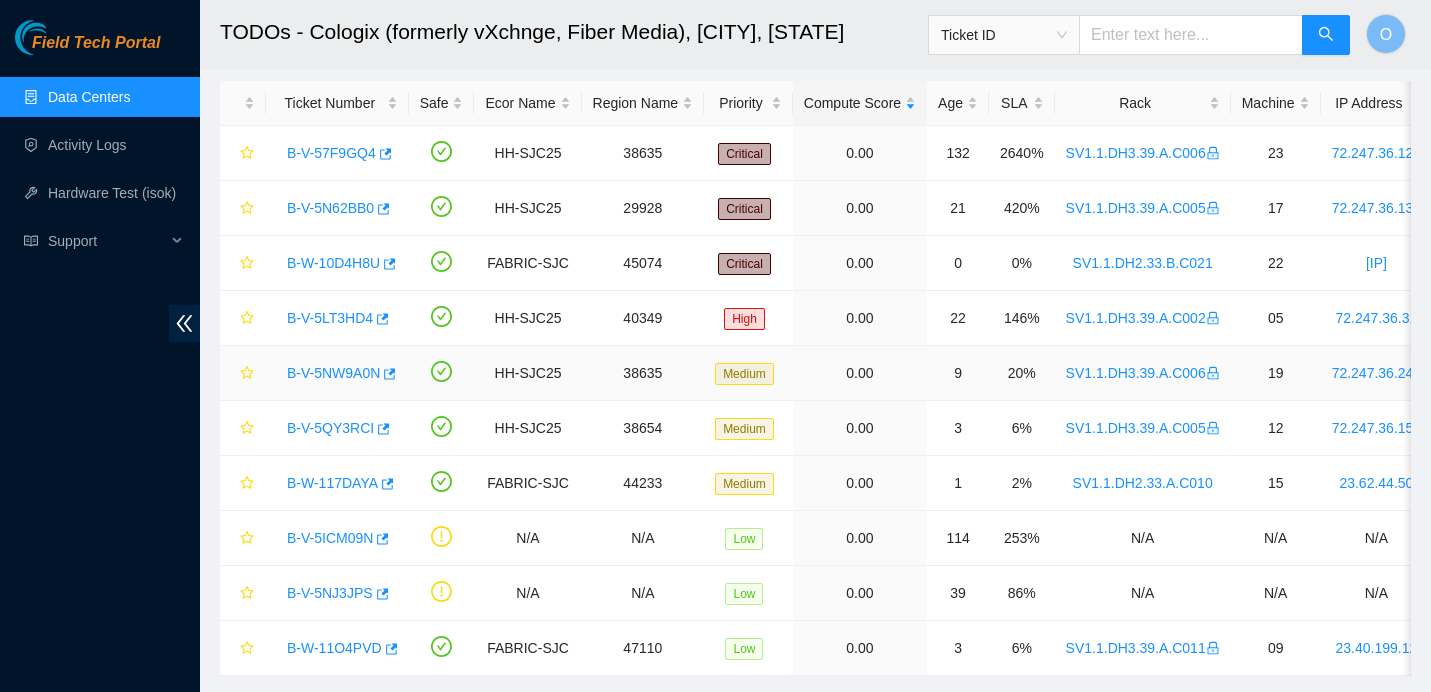 scroll, scrollTop: 135, scrollLeft: 0, axis: vertical 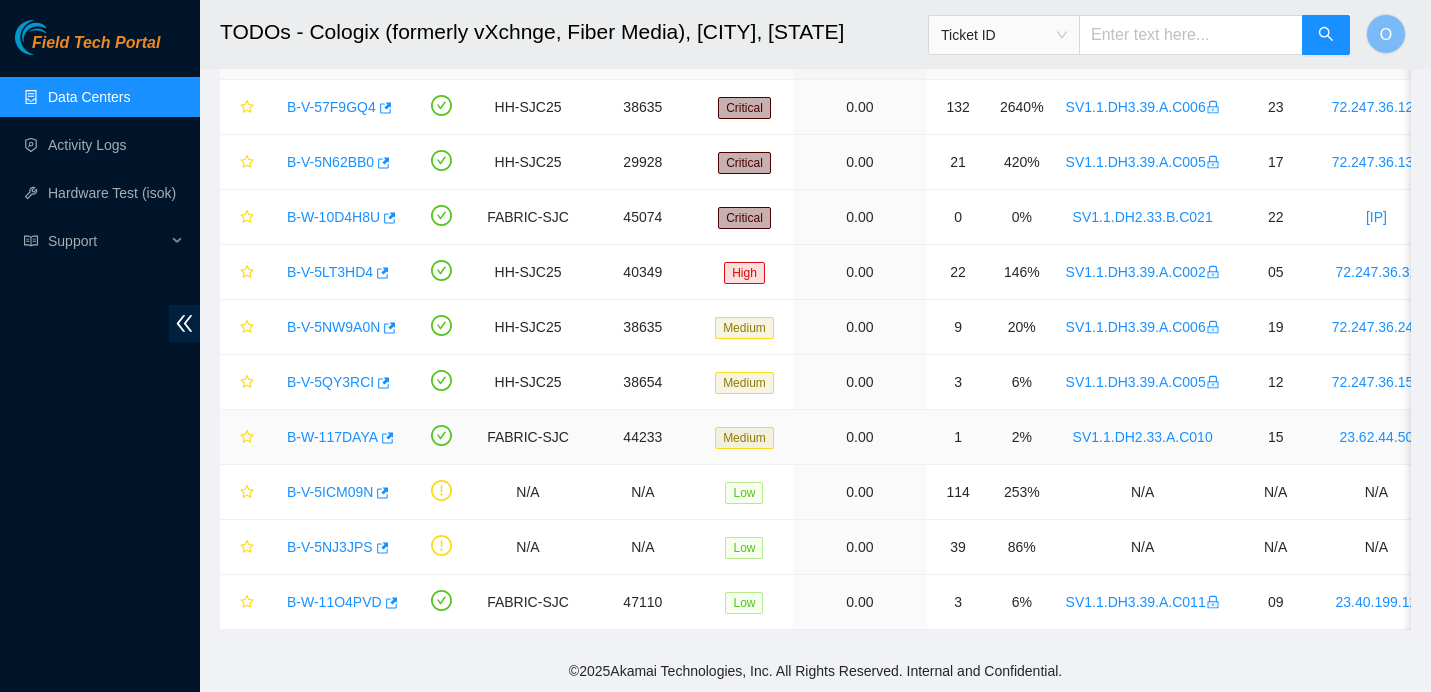 click on "B-W-117DAYA" at bounding box center [337, 437] 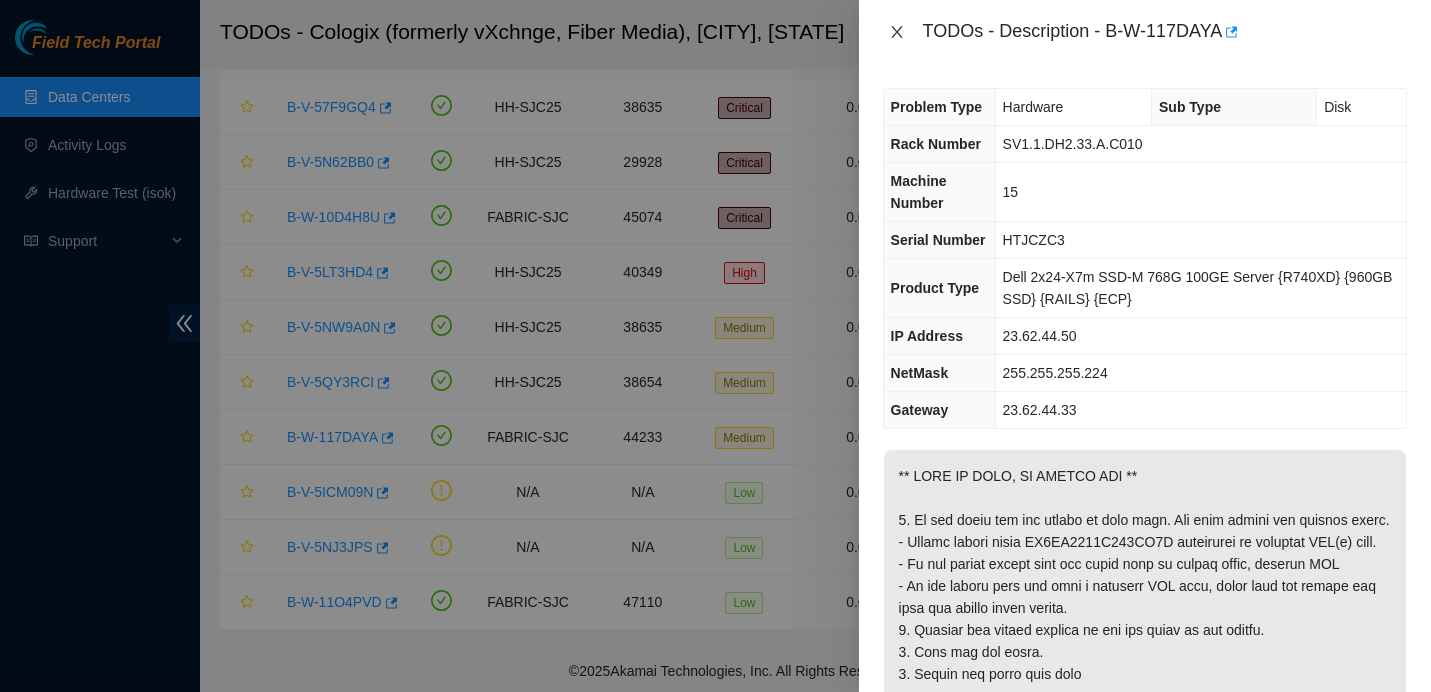 click 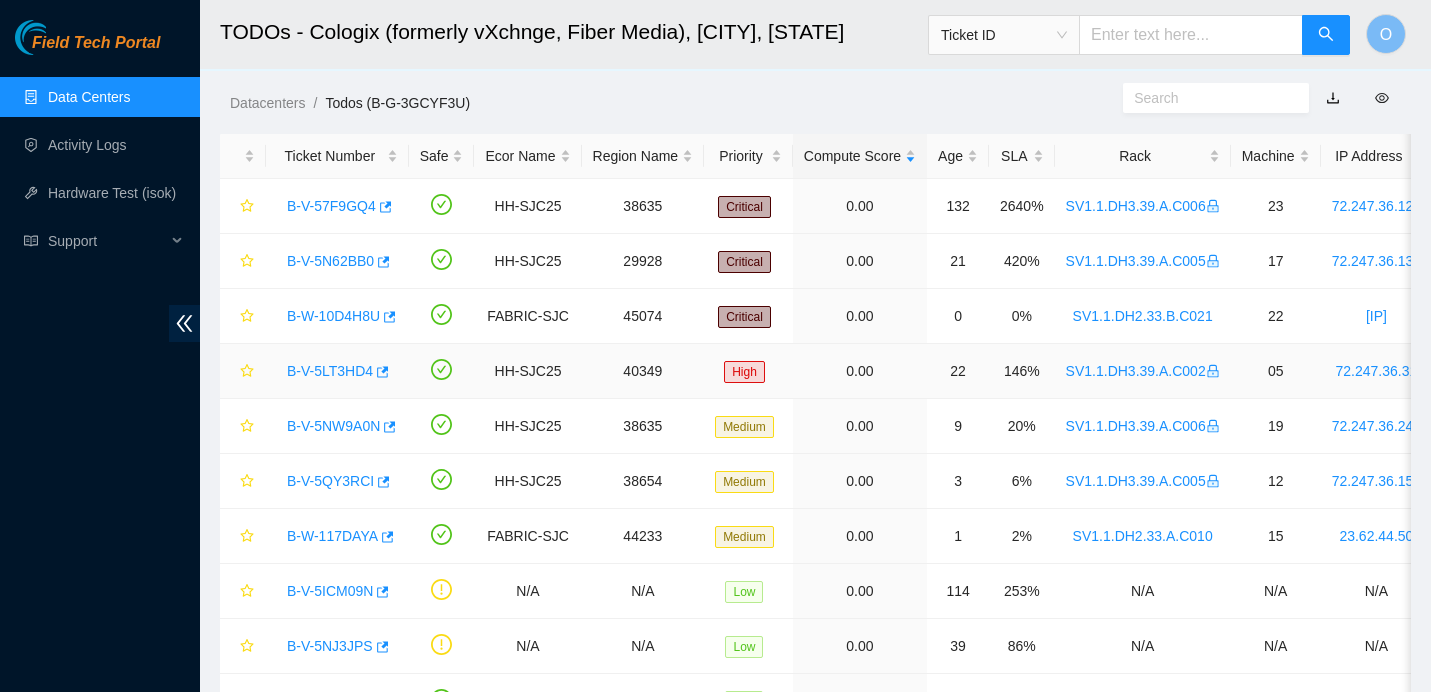 scroll, scrollTop: 29, scrollLeft: 0, axis: vertical 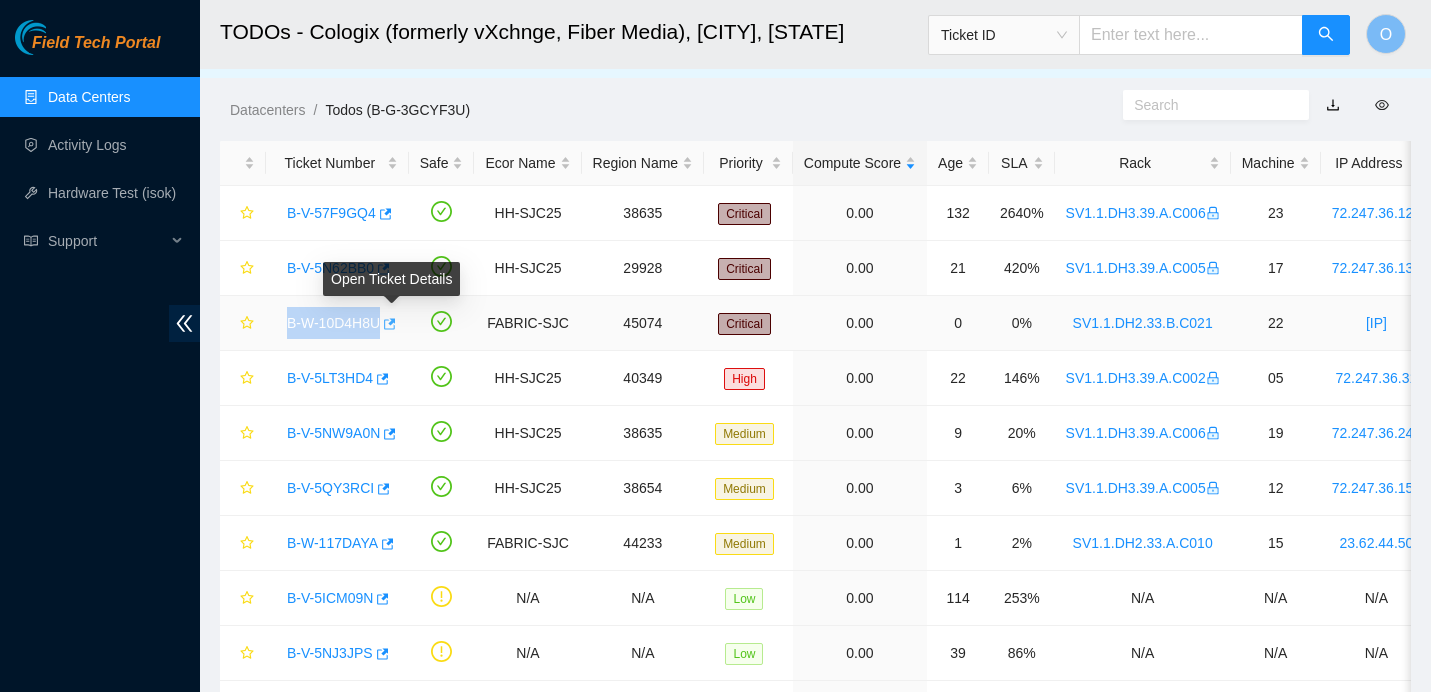 drag, startPoint x: 279, startPoint y: 324, endPoint x: 385, endPoint y: 324, distance: 106 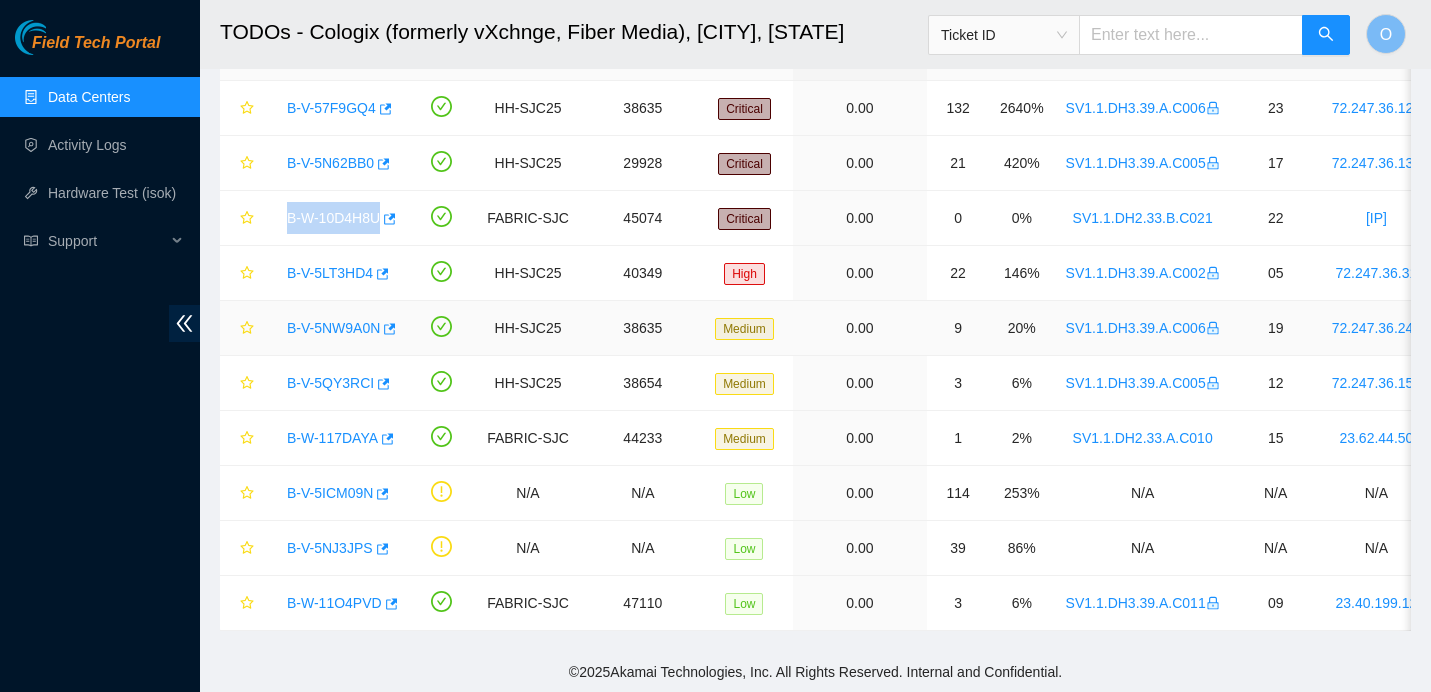scroll, scrollTop: 120, scrollLeft: 0, axis: vertical 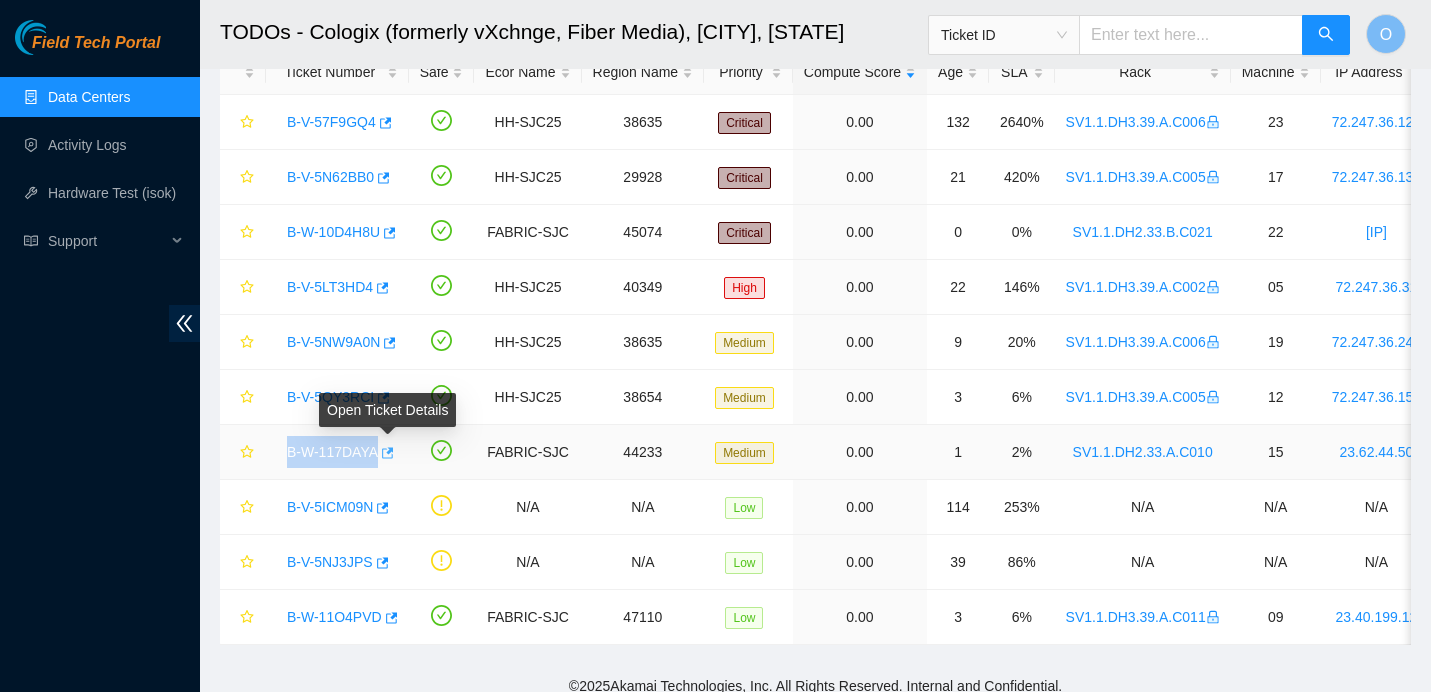 drag, startPoint x: 284, startPoint y: 447, endPoint x: 391, endPoint y: 450, distance: 107.042046 